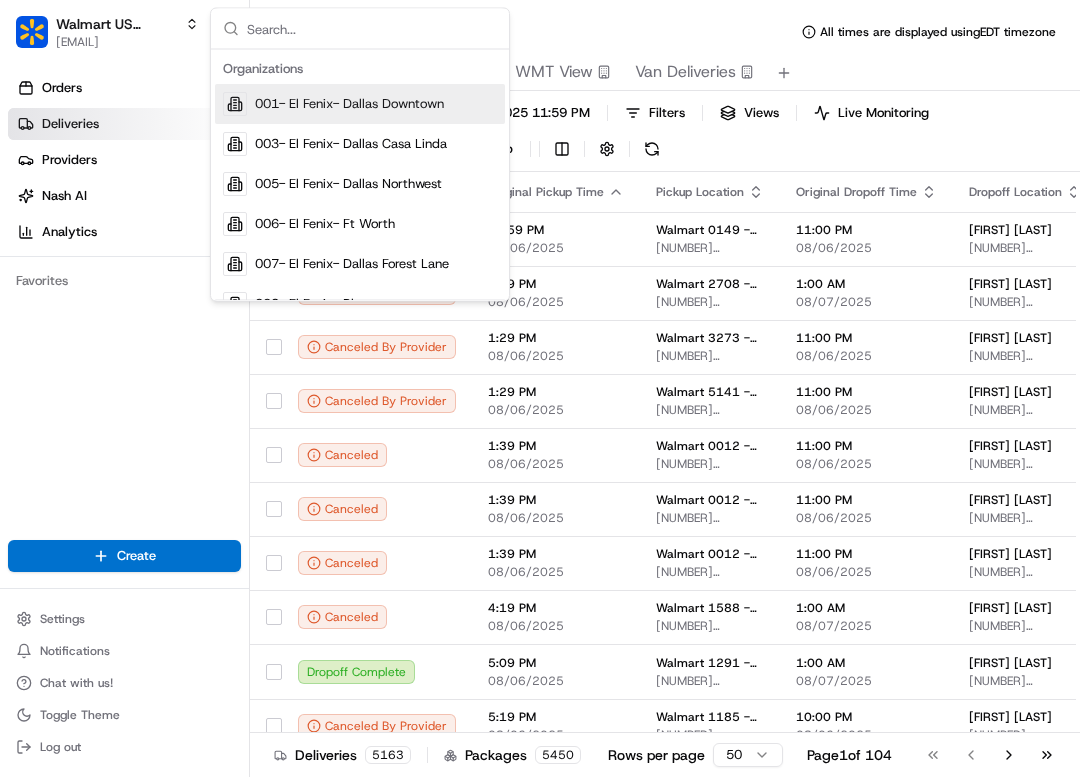 scroll, scrollTop: 0, scrollLeft: 0, axis: both 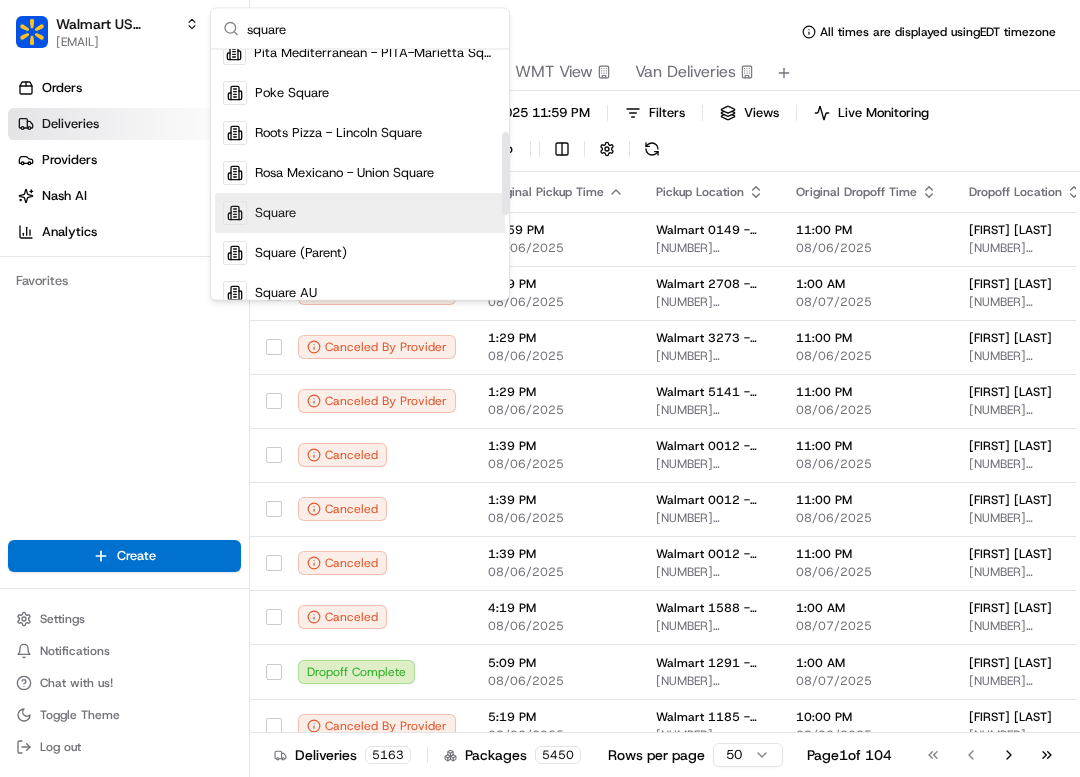 type on "square" 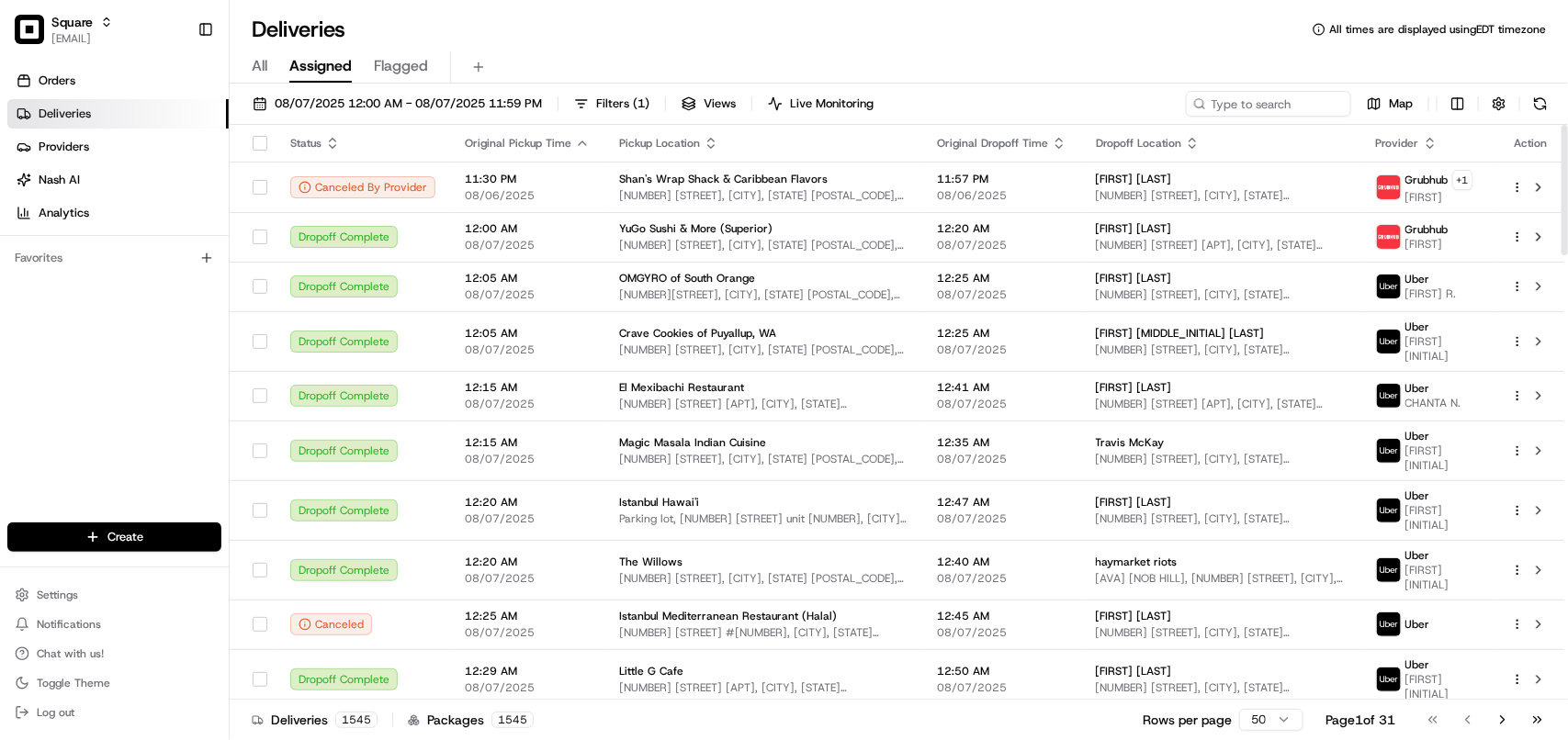click on "All Assigned Flagged" at bounding box center (898, 67) 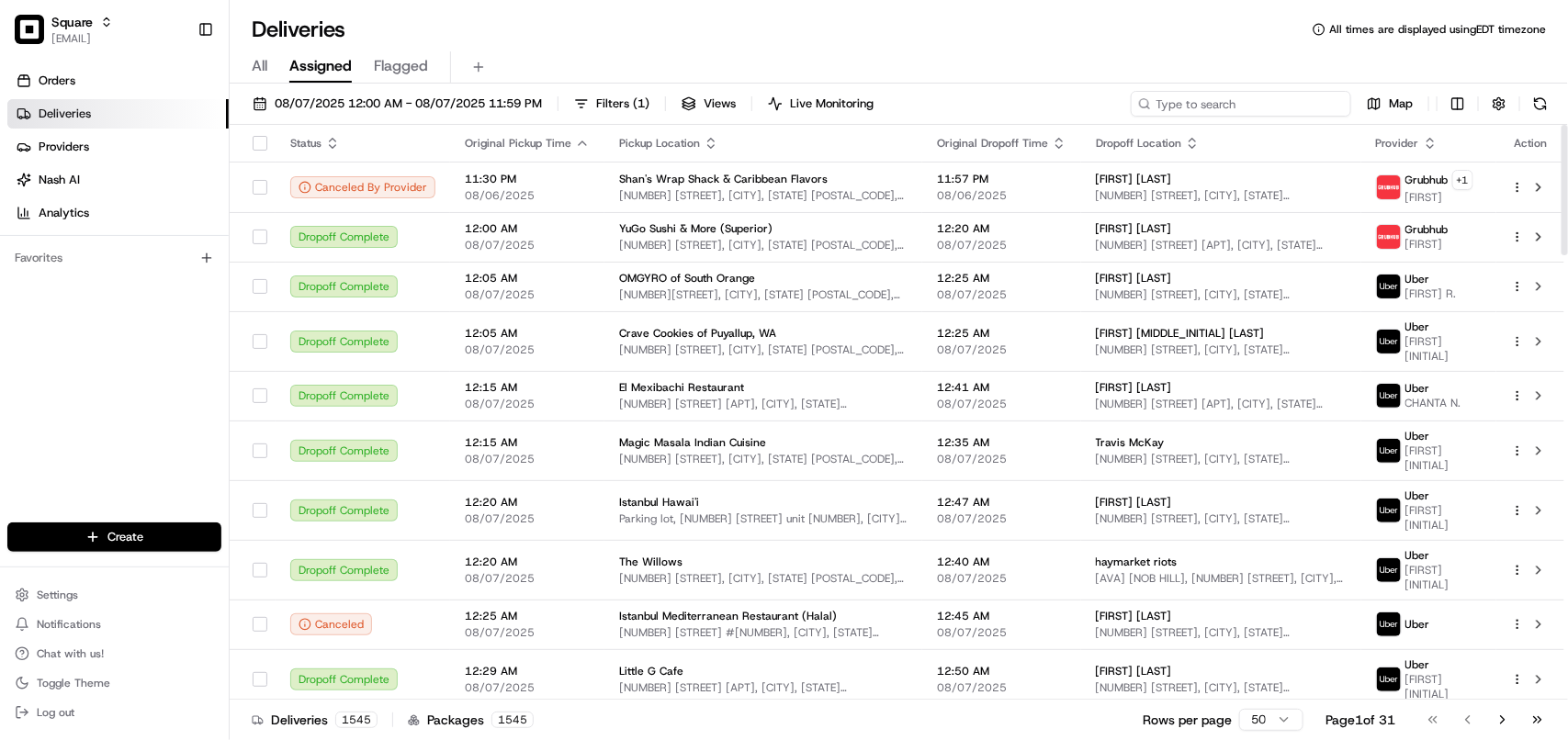 click at bounding box center [1241, 104] 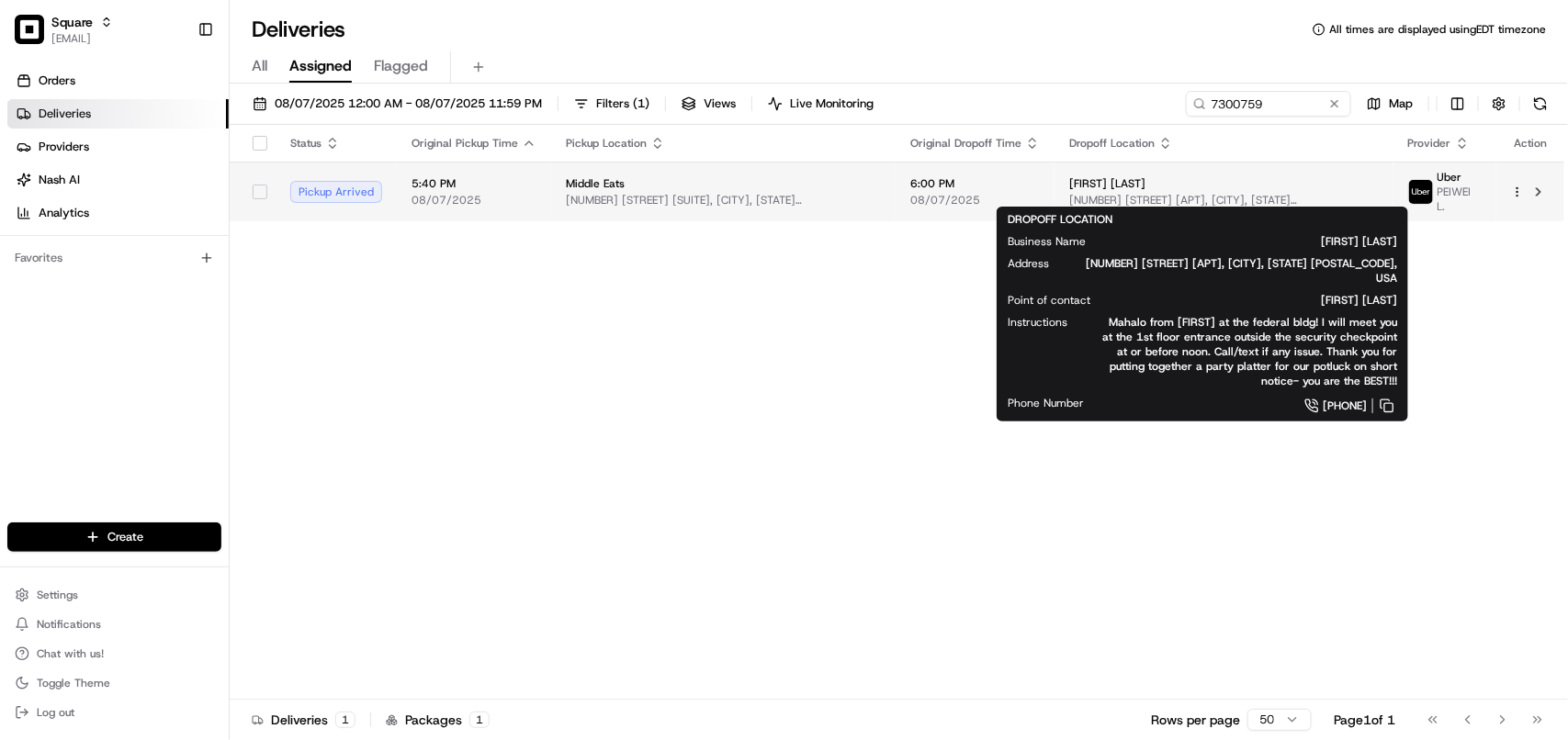 click on "300 Ala Moana Blvd #3122, Honolulu, HI 96850, USA" at bounding box center [1224, 200] 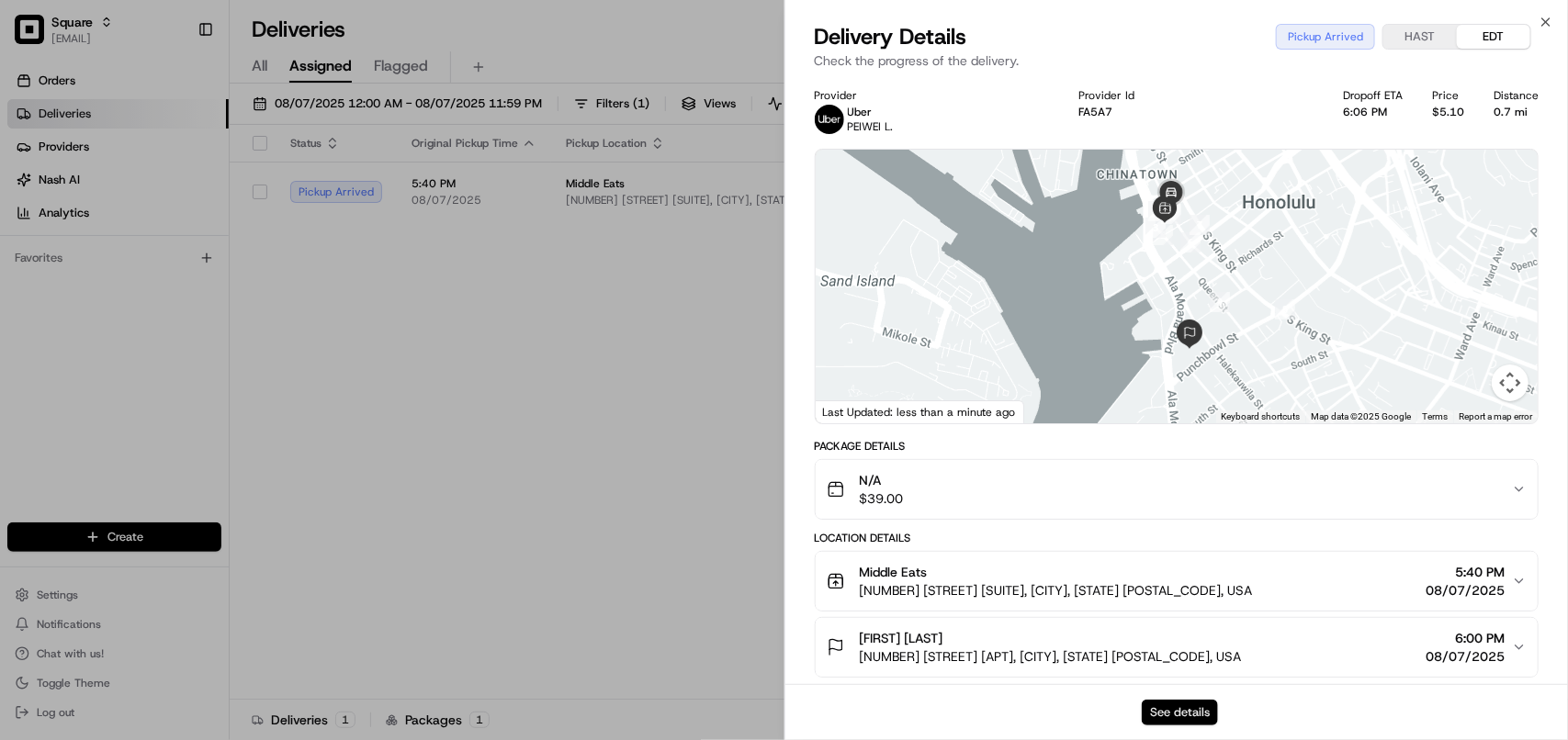 click on "See details" at bounding box center [1179, 712] 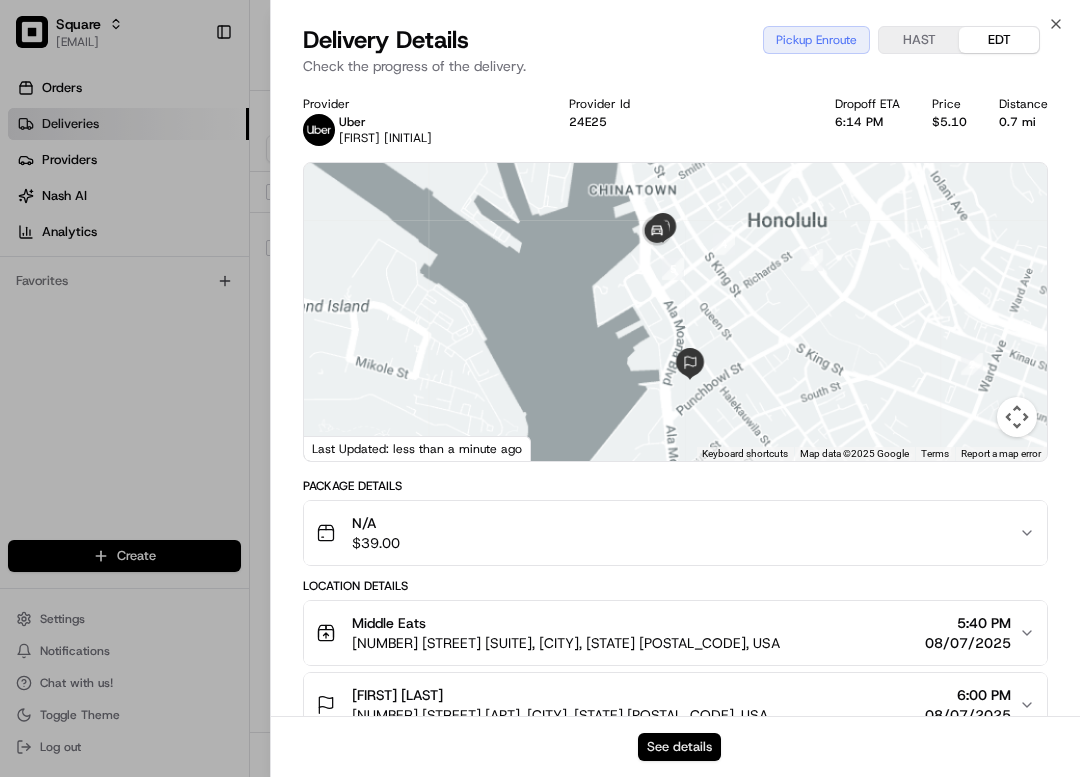 click on "See details" at bounding box center [679, 747] 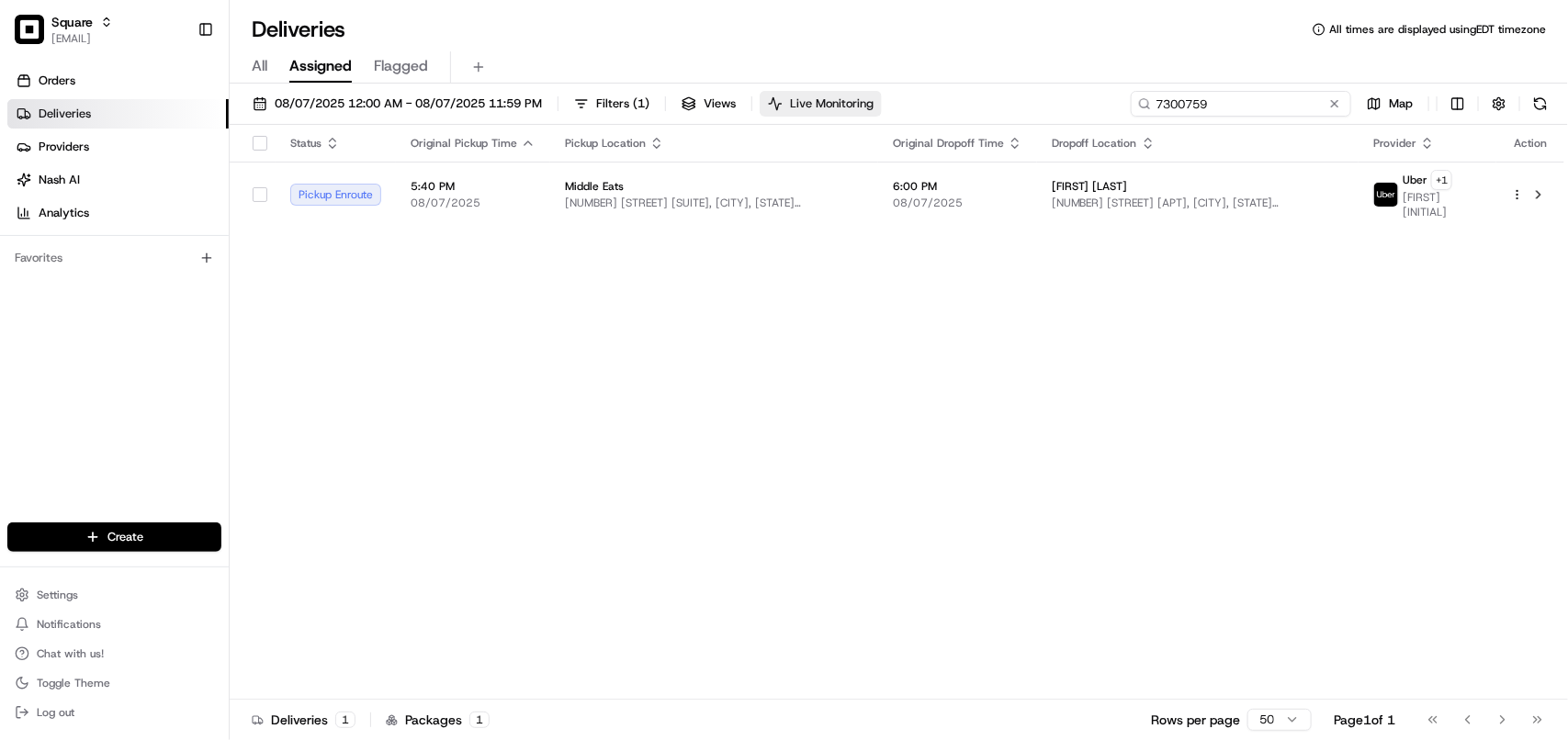 drag, startPoint x: 1304, startPoint y: 107, endPoint x: 786, endPoint y: 107, distance: 518 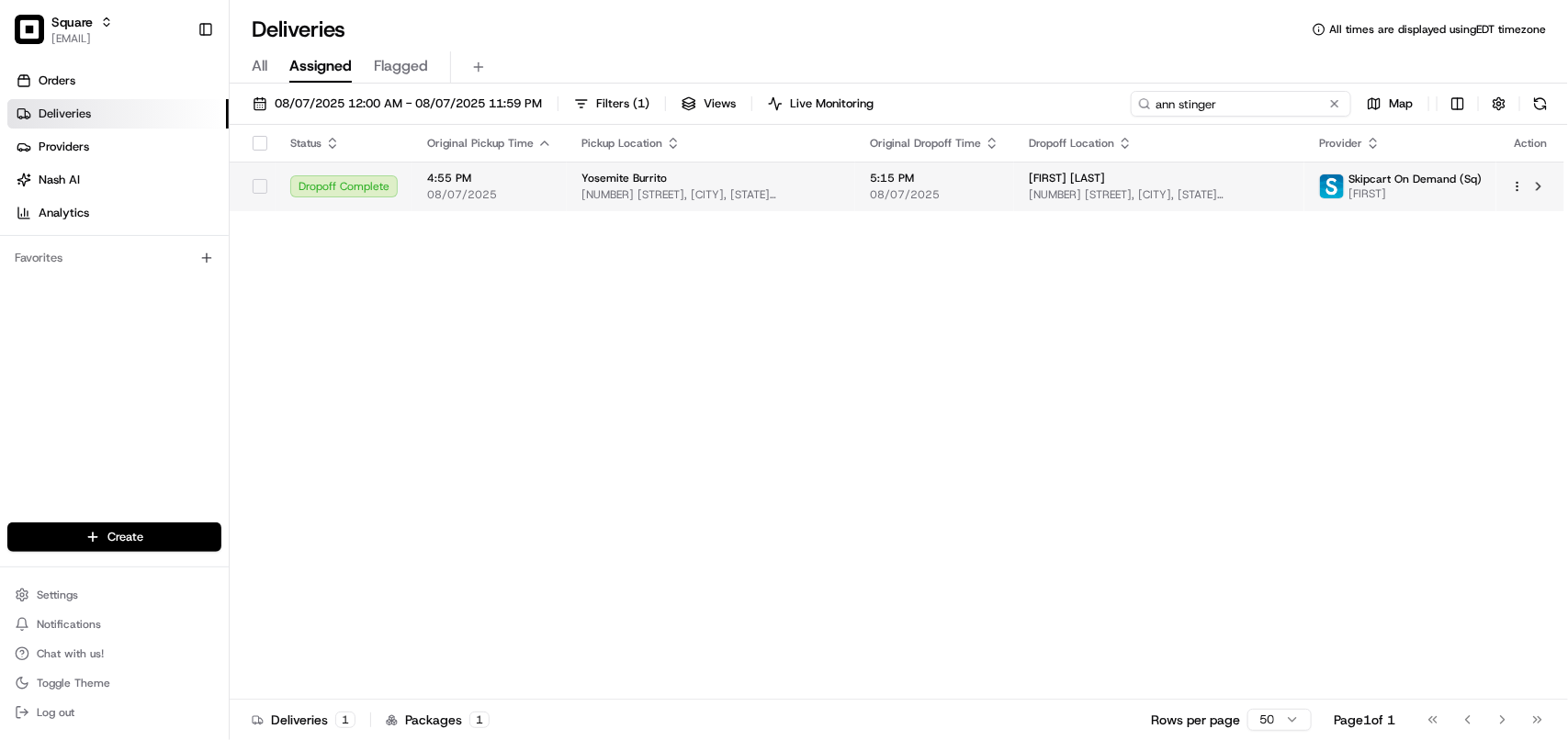 type on "ann stinger" 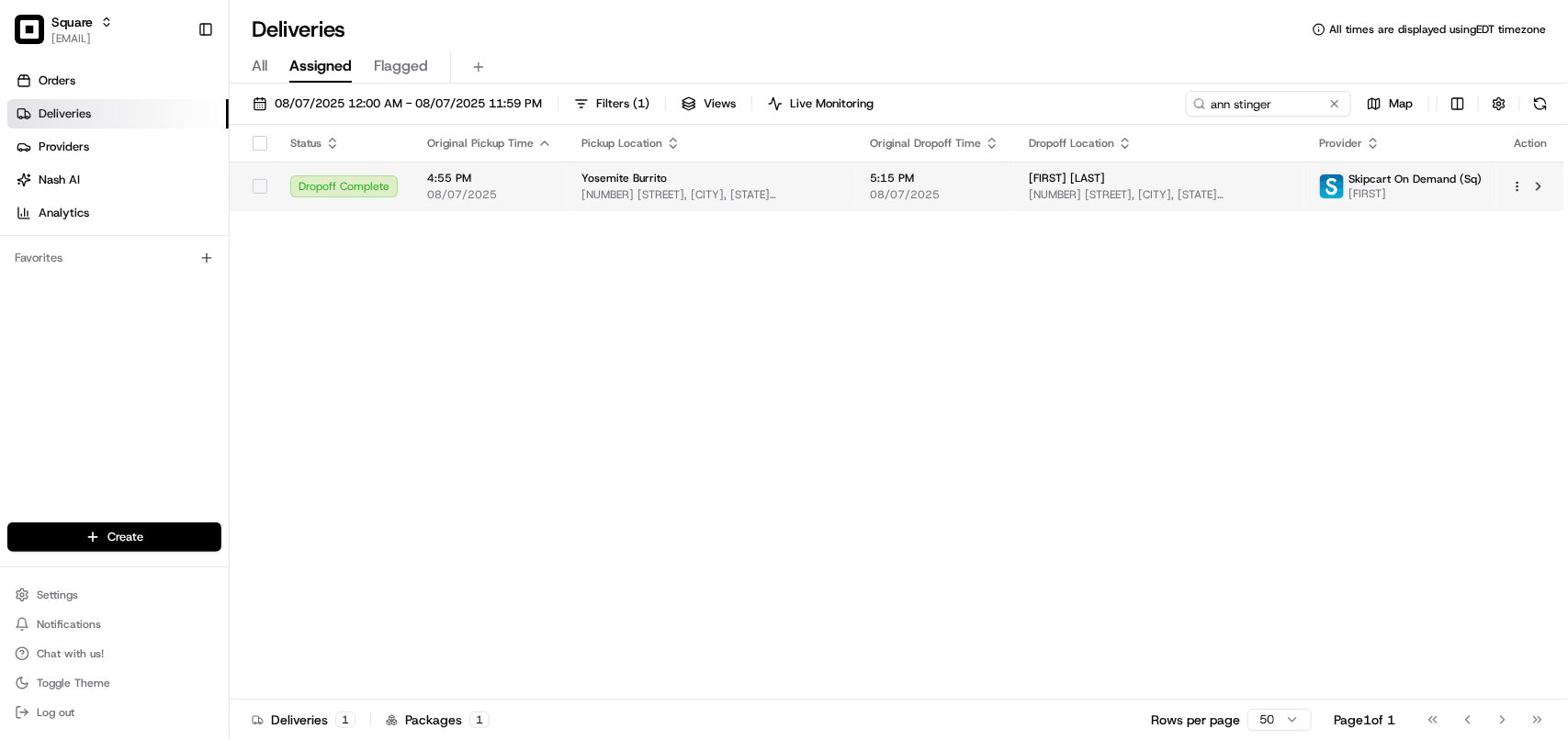 click on "[NUMBER] [STREET], [CITY], [STATE], USA" at bounding box center (1159, 195) 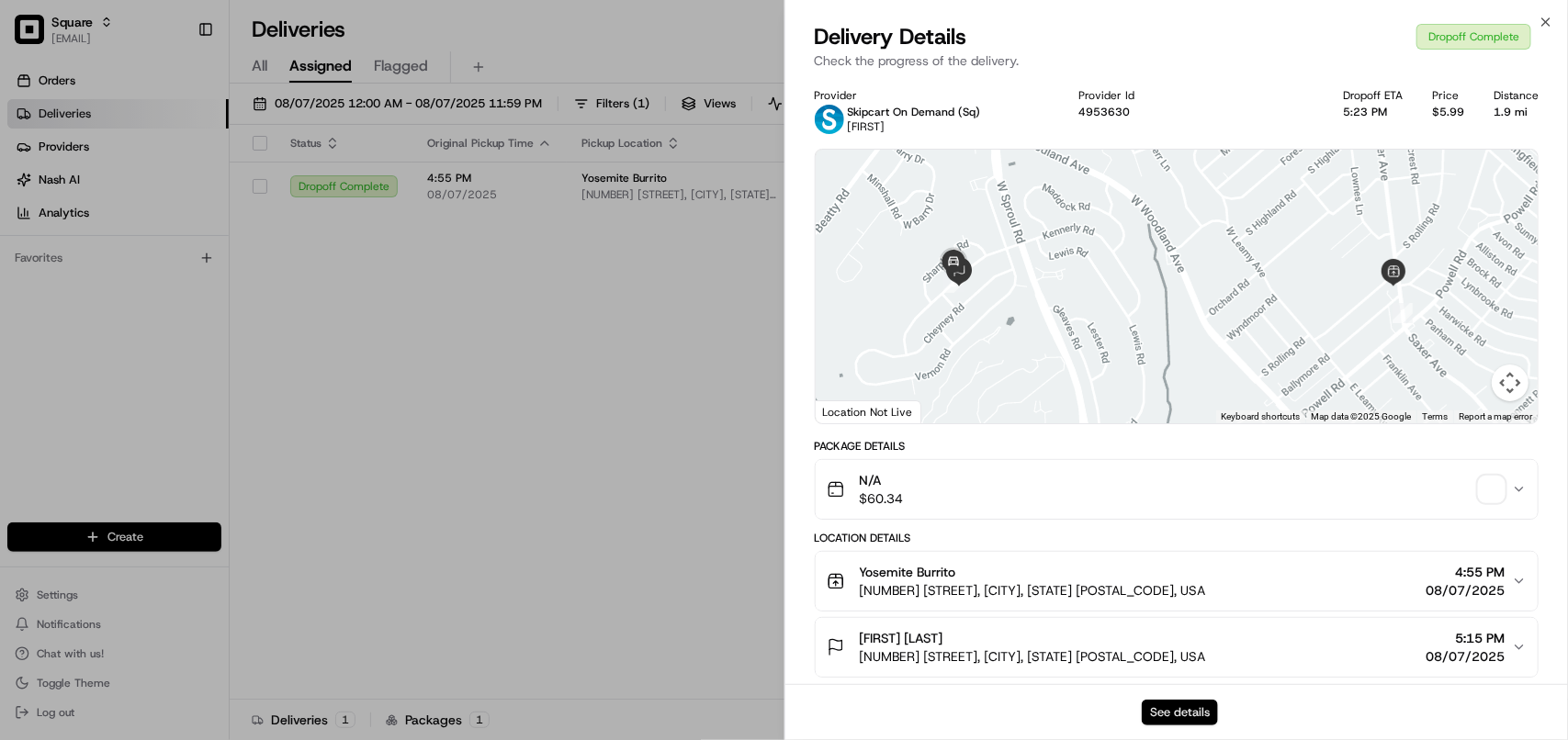 click on "See details" at bounding box center (1179, 712) 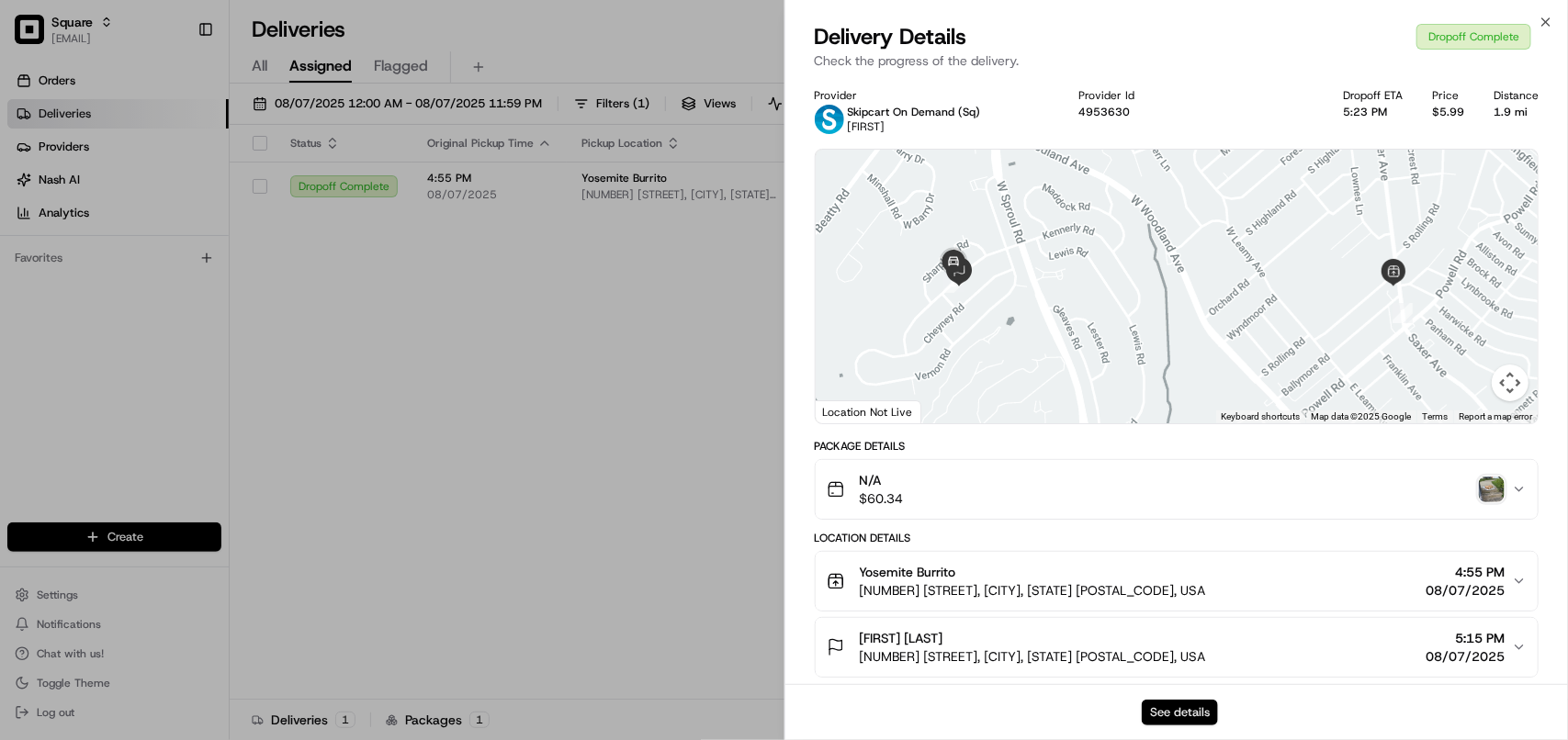 click on "See details" at bounding box center (1179, 712) 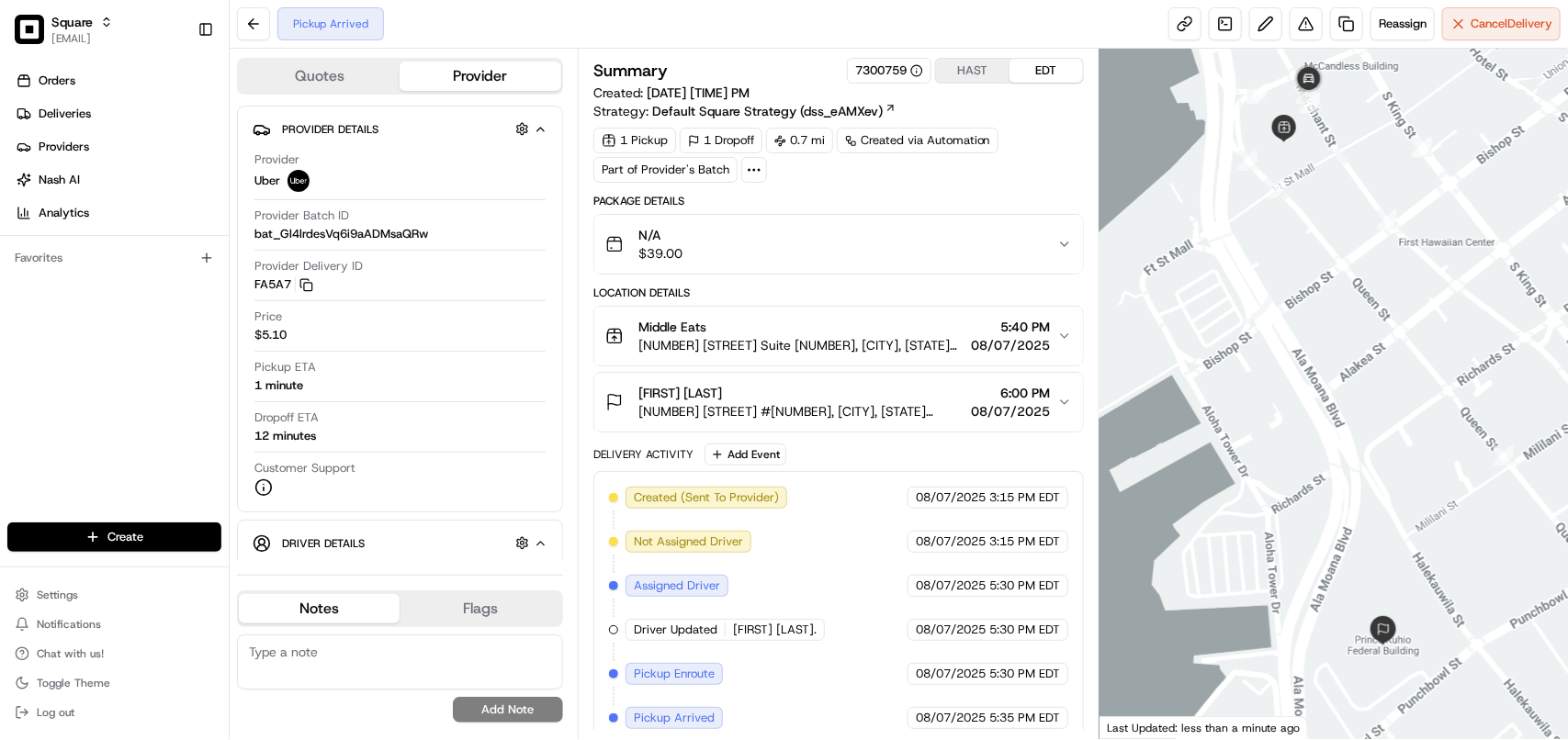 scroll, scrollTop: 0, scrollLeft: 0, axis: both 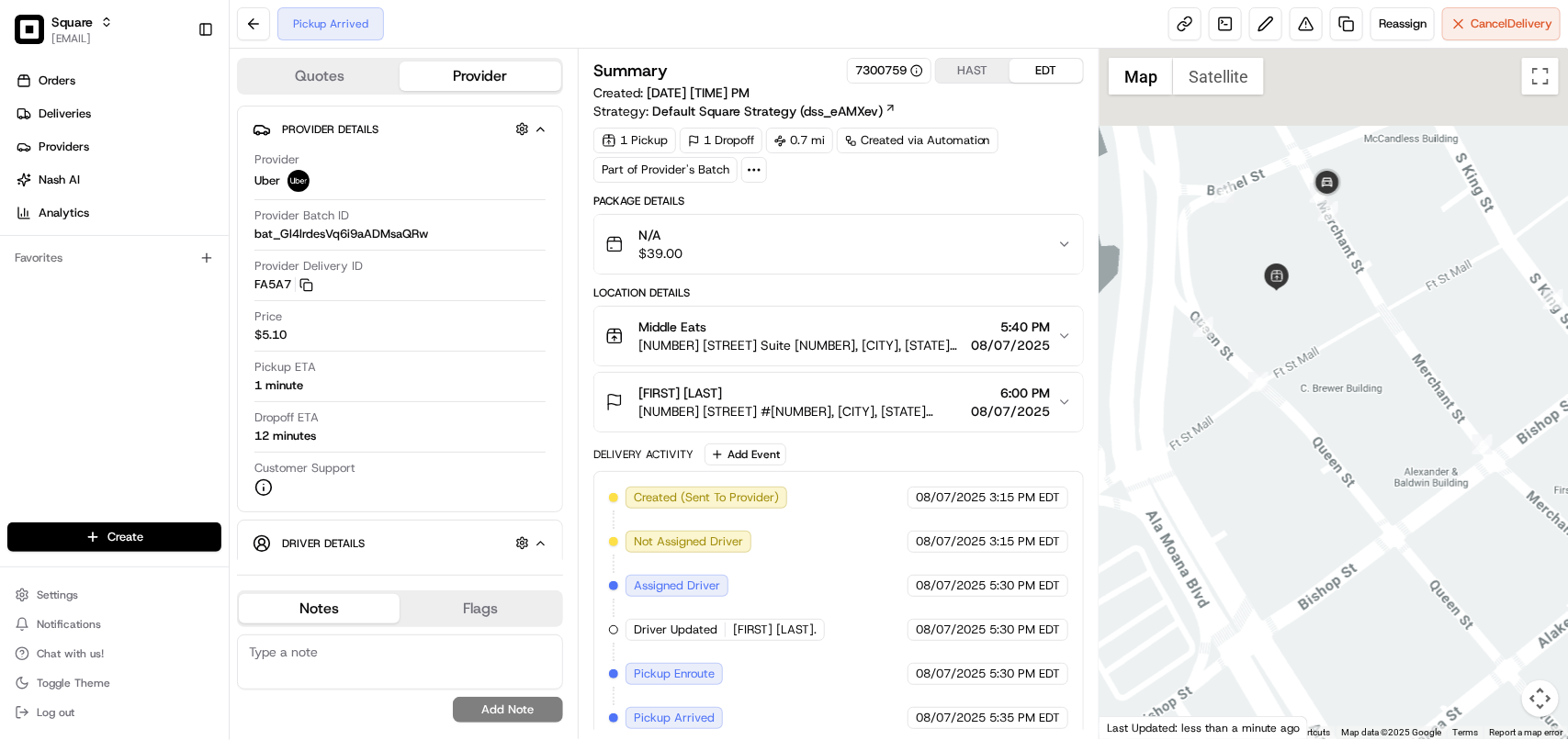 drag, startPoint x: 1323, startPoint y: 271, endPoint x: 1358, endPoint y: 565, distance: 296.076 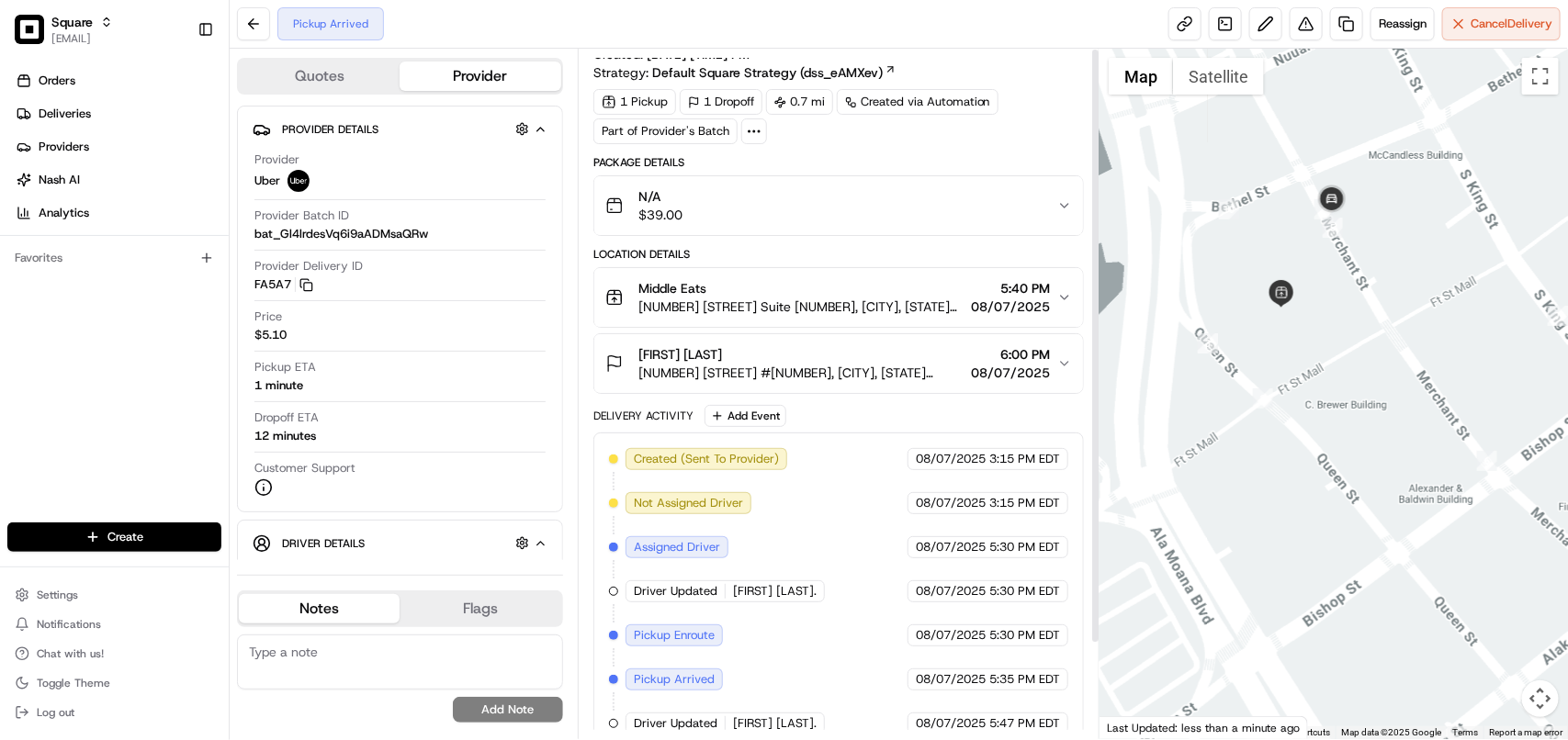 scroll, scrollTop: 0, scrollLeft: 0, axis: both 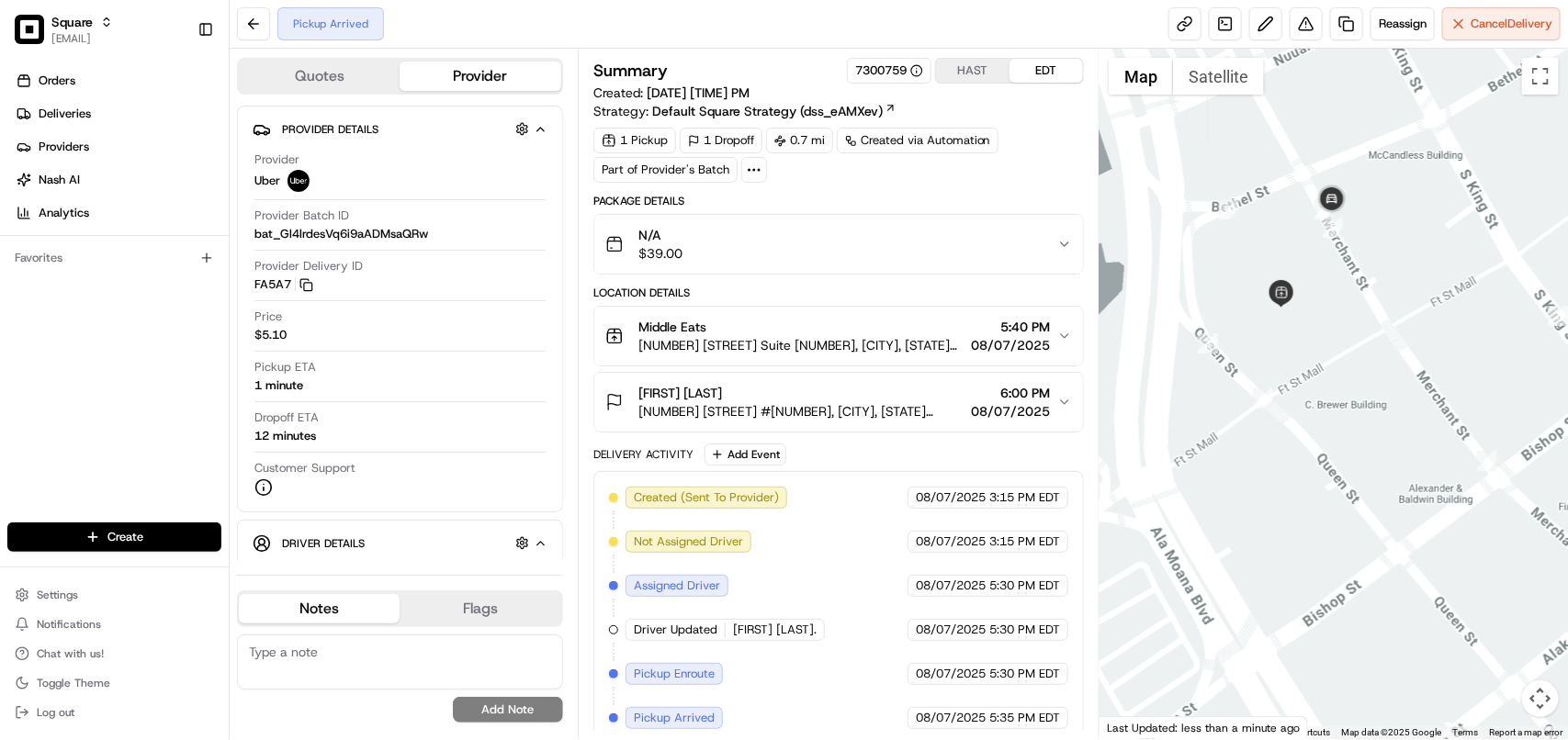 click on "Middle Eats 55 Merchant St Suite 20, Honolulu, HI 96813, USA 5:40 PM 08/07/2025" at bounding box center [839, 336] 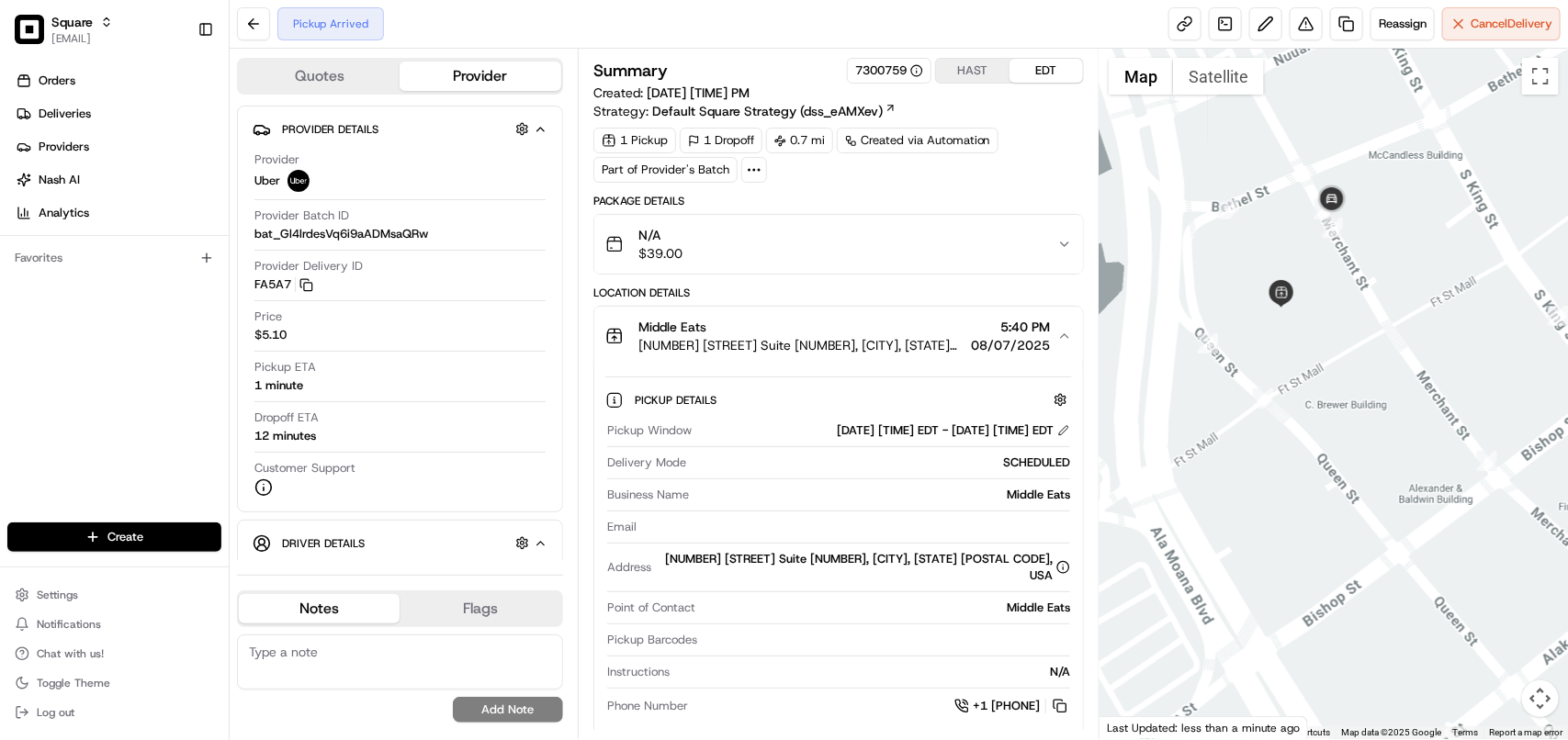 click on "Pickup Window 08/07/2025 5:40 PM EDT - 08/07/2025 5:50 PM EDT" at bounding box center (839, 434) 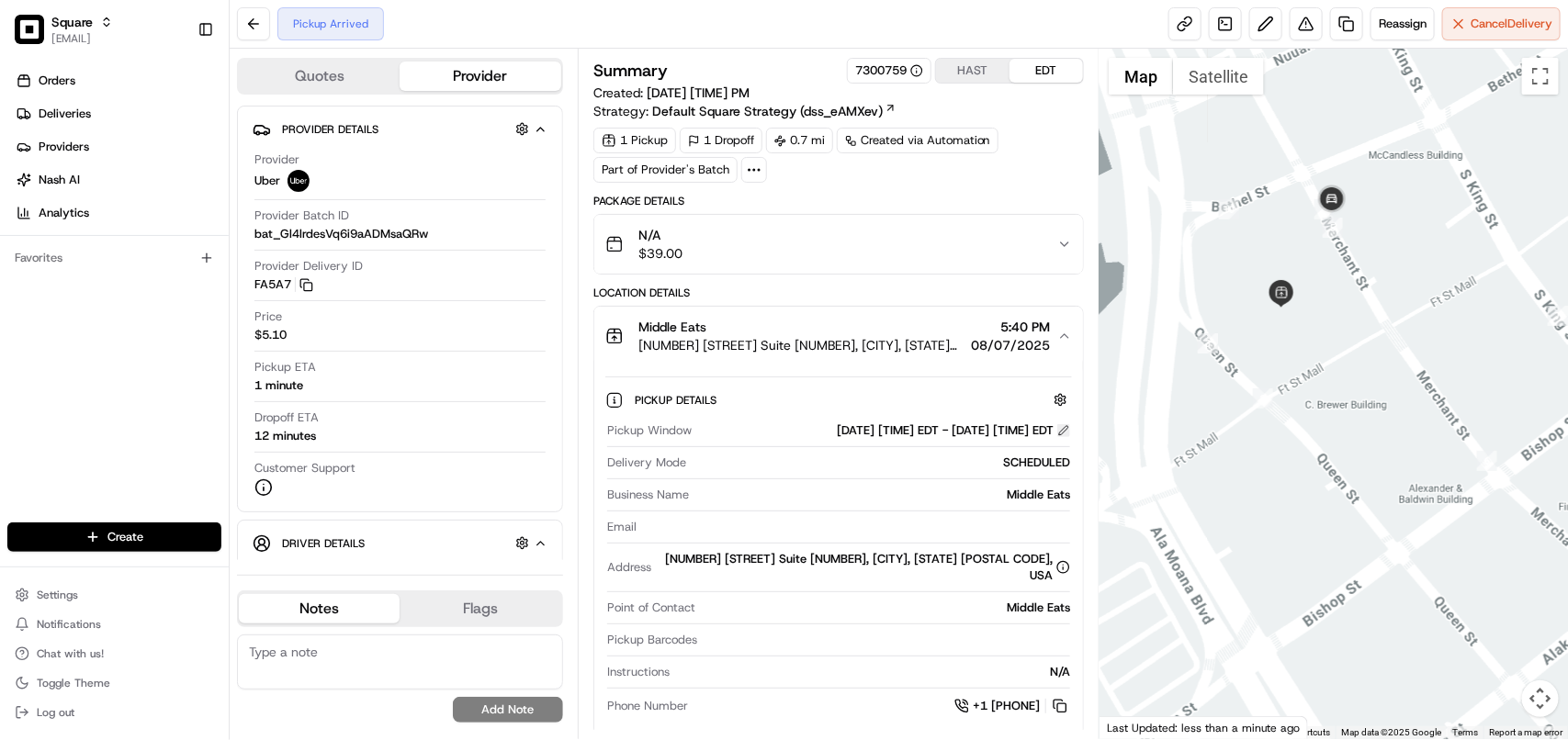 click at bounding box center [1064, 431] 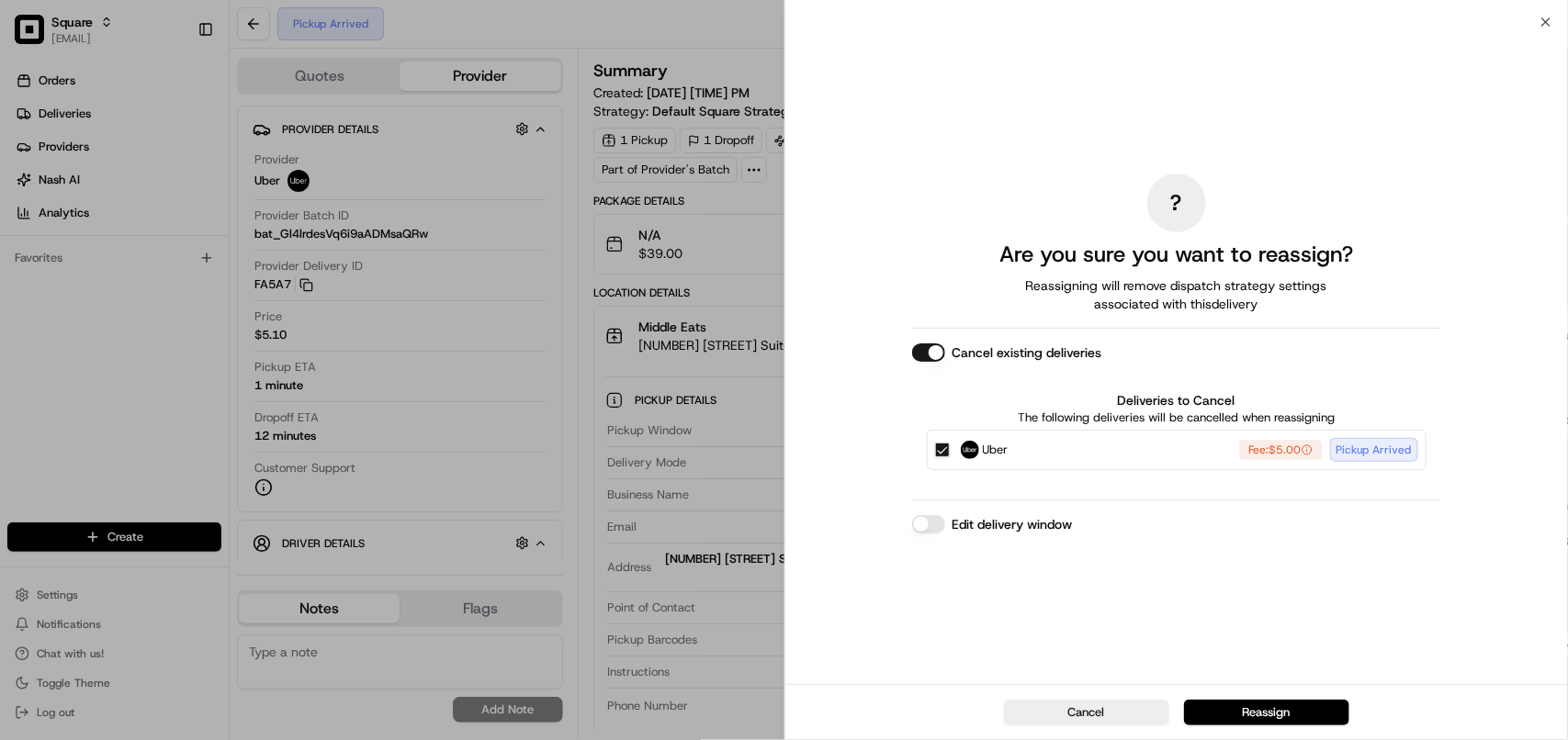 click on "Edit delivery window" at bounding box center [929, 524] 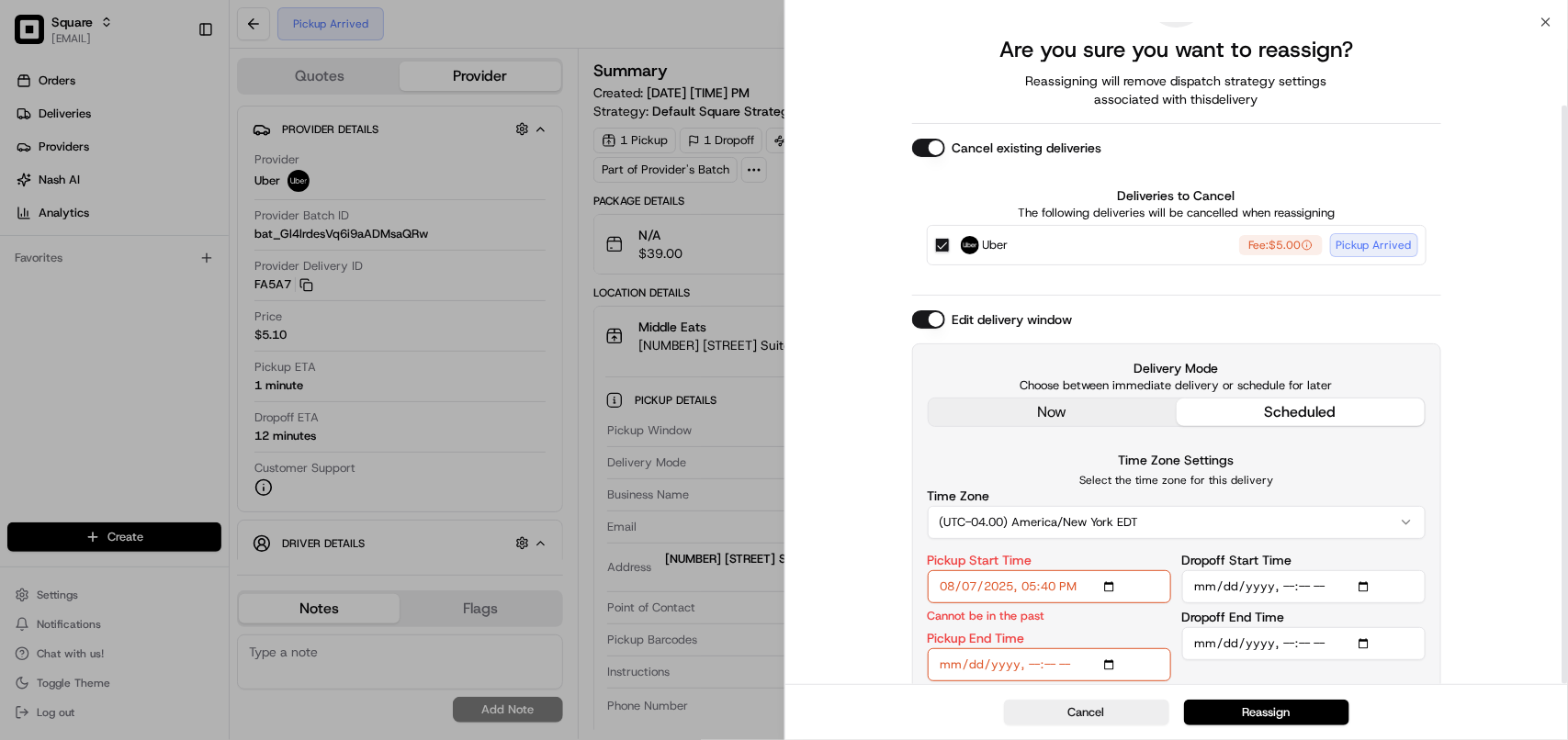 scroll, scrollTop: 95, scrollLeft: 0, axis: vertical 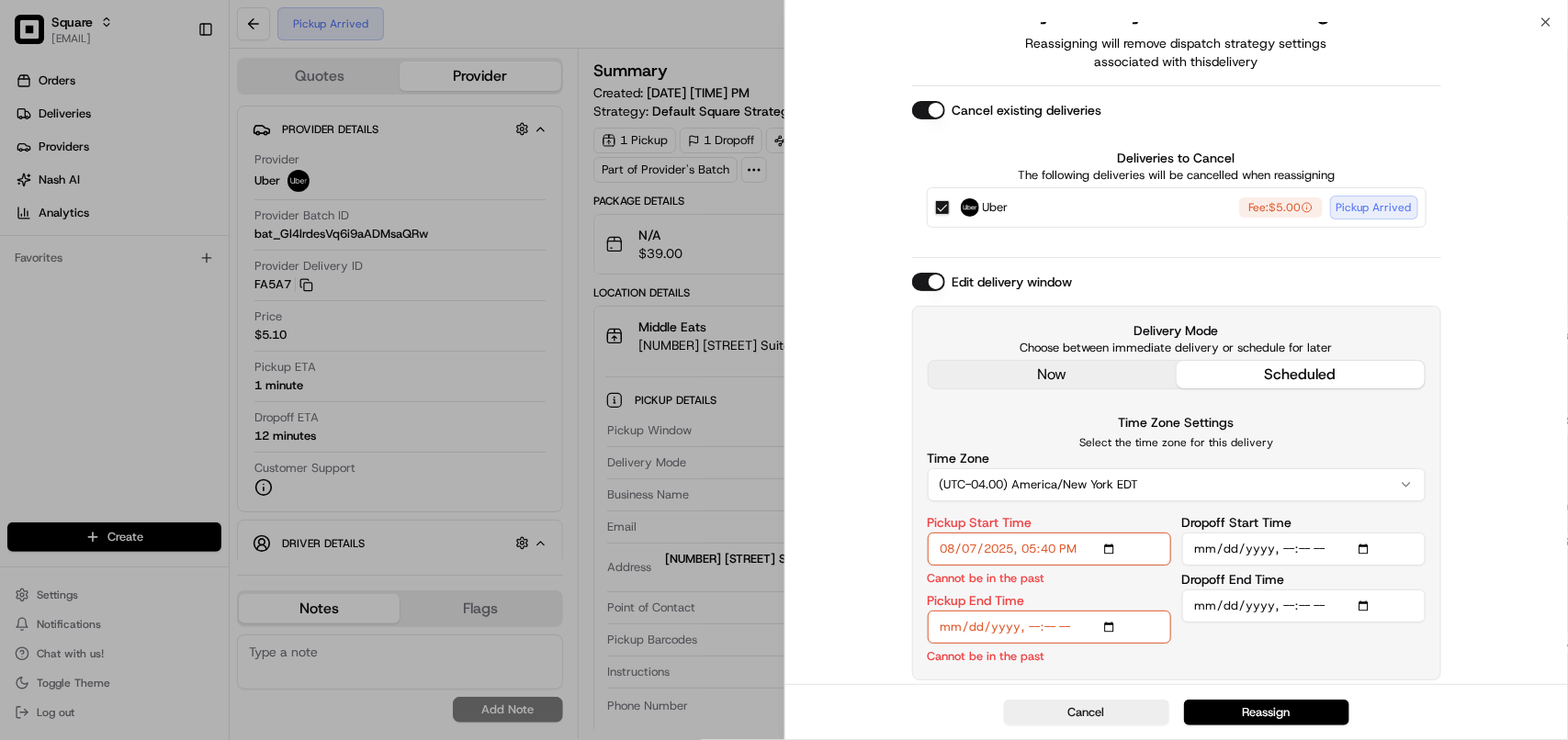 click on "Edit delivery window" at bounding box center (929, 282) 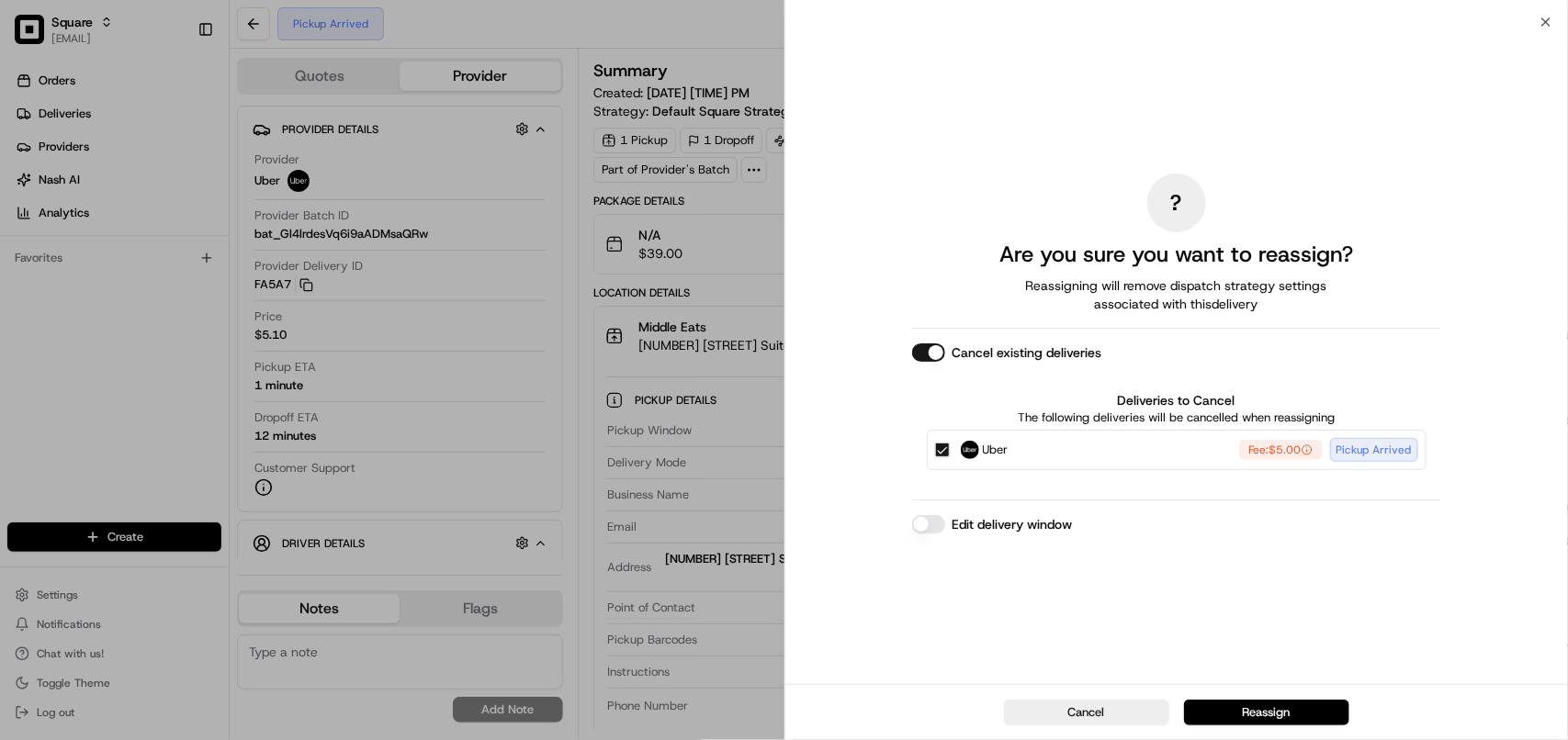 scroll, scrollTop: 0, scrollLeft: 0, axis: both 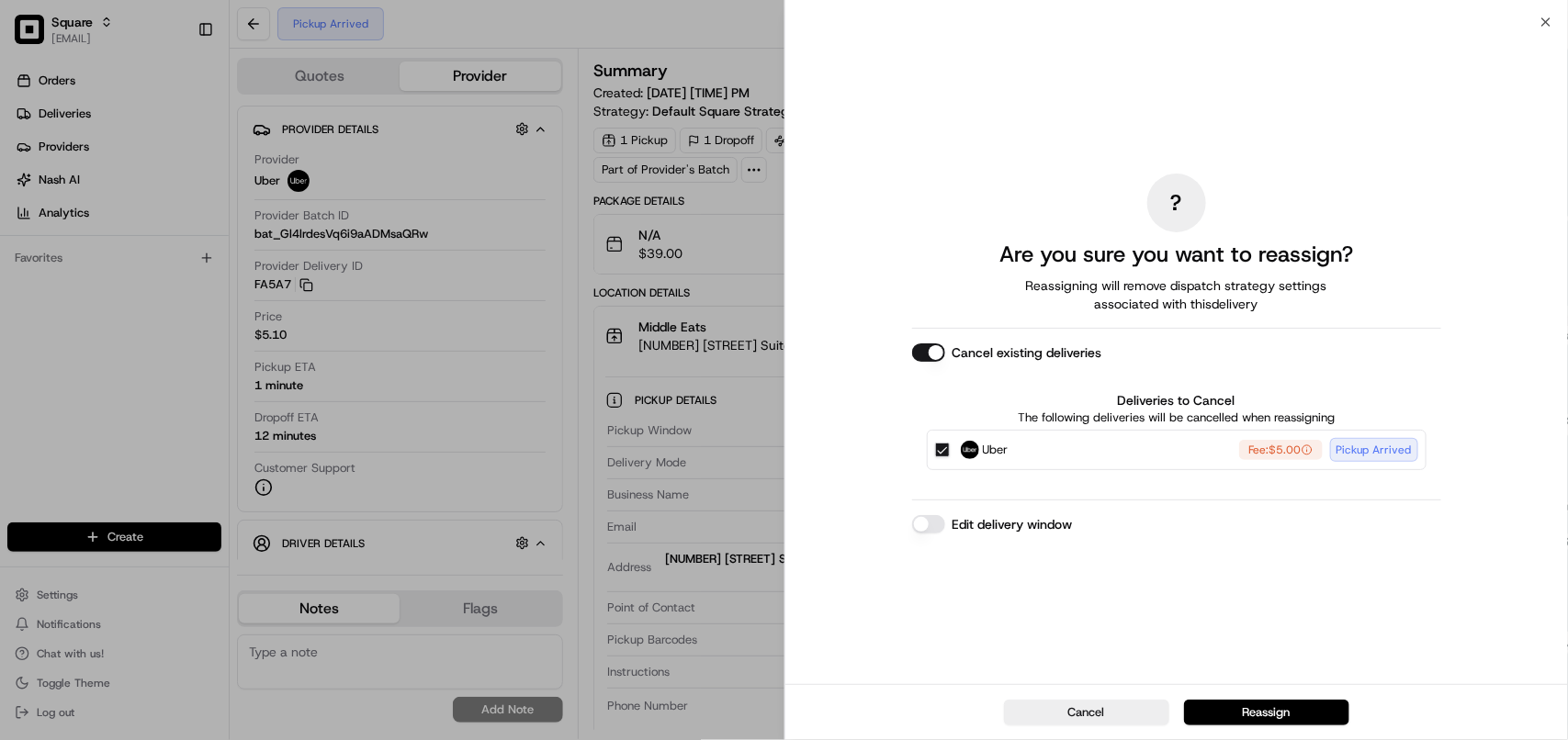 click on "Cancel existing deliveries" at bounding box center (929, 353) 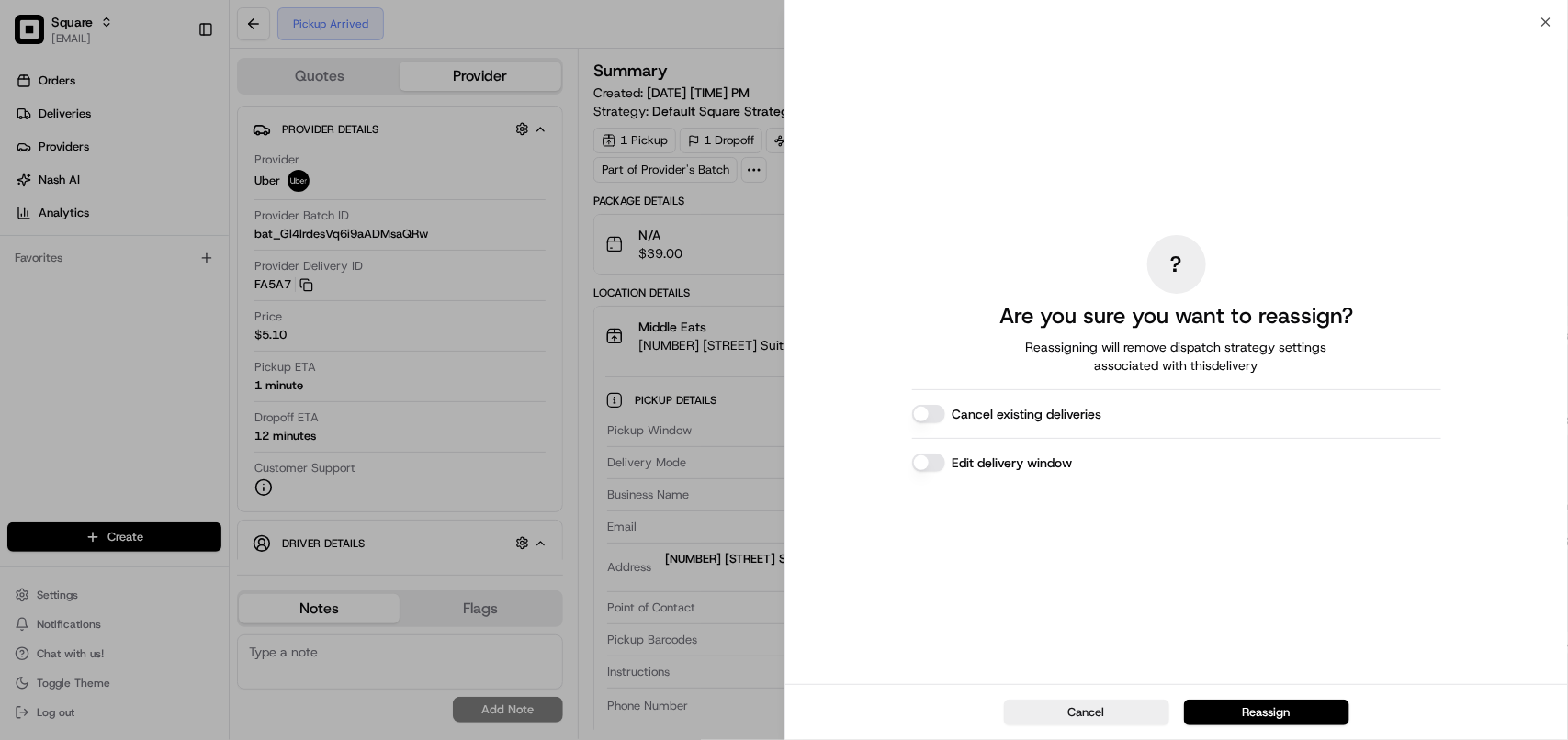 click on "Cancel existing deliveries" at bounding box center (929, 414) 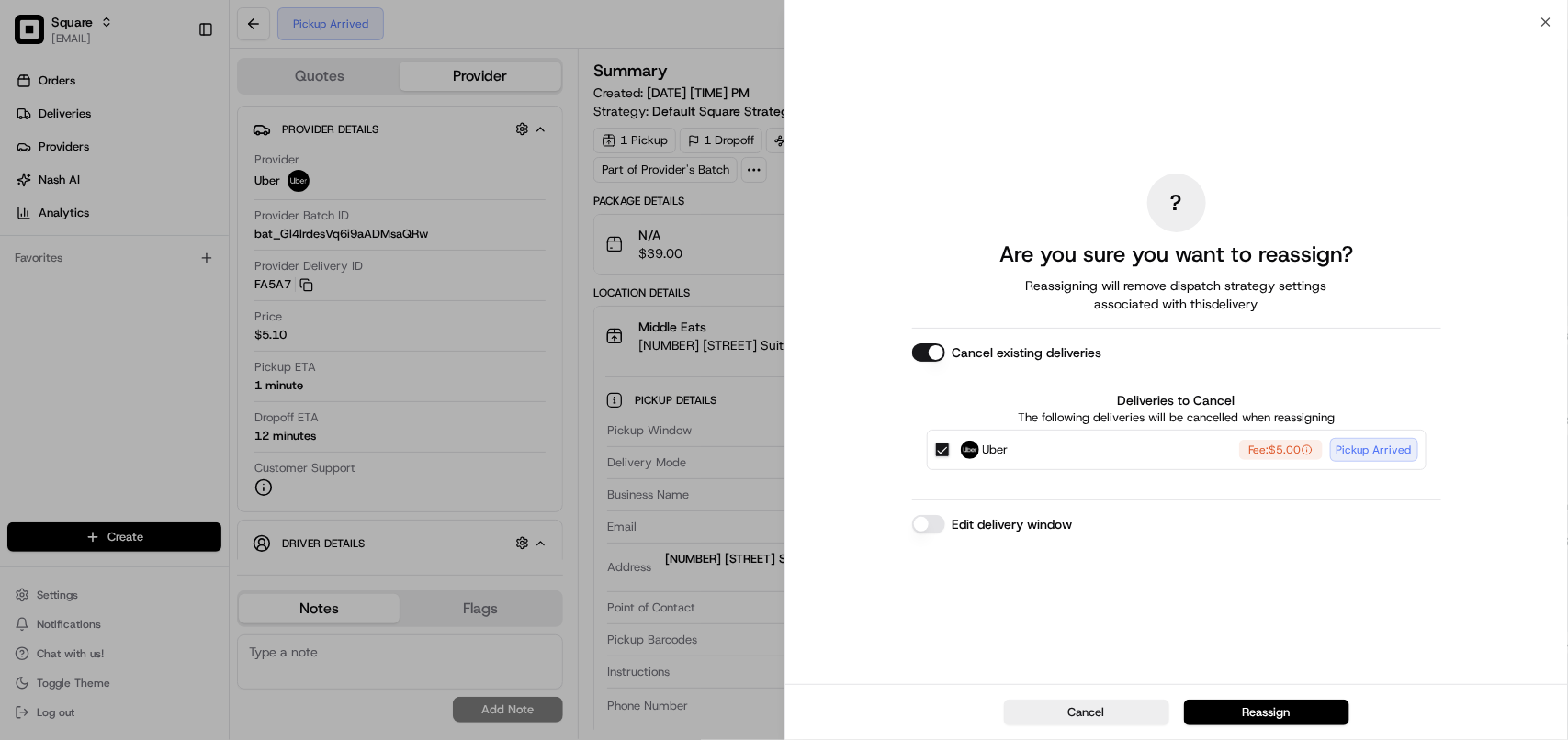 click on "Edit delivery window" at bounding box center (929, 524) 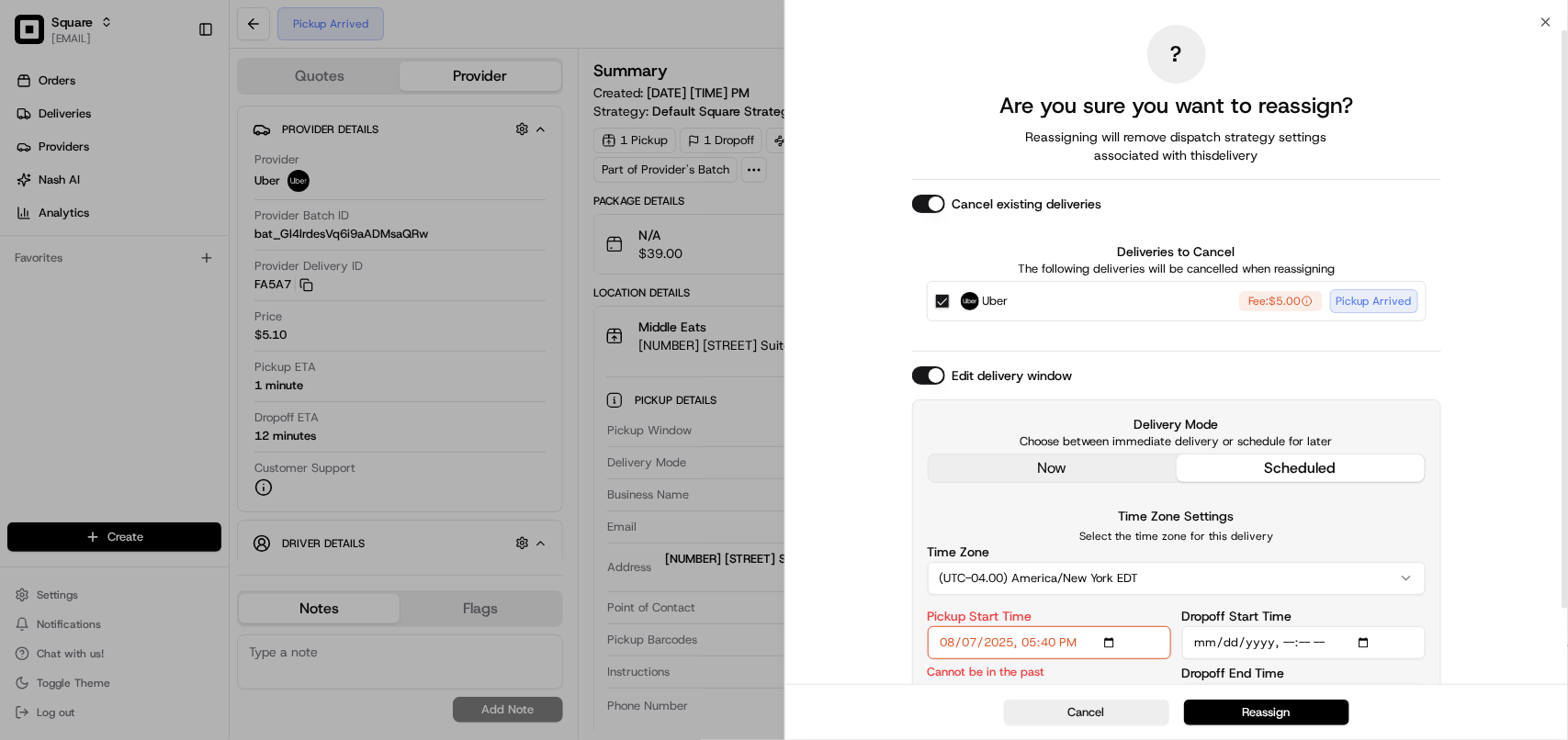 scroll, scrollTop: 0, scrollLeft: 0, axis: both 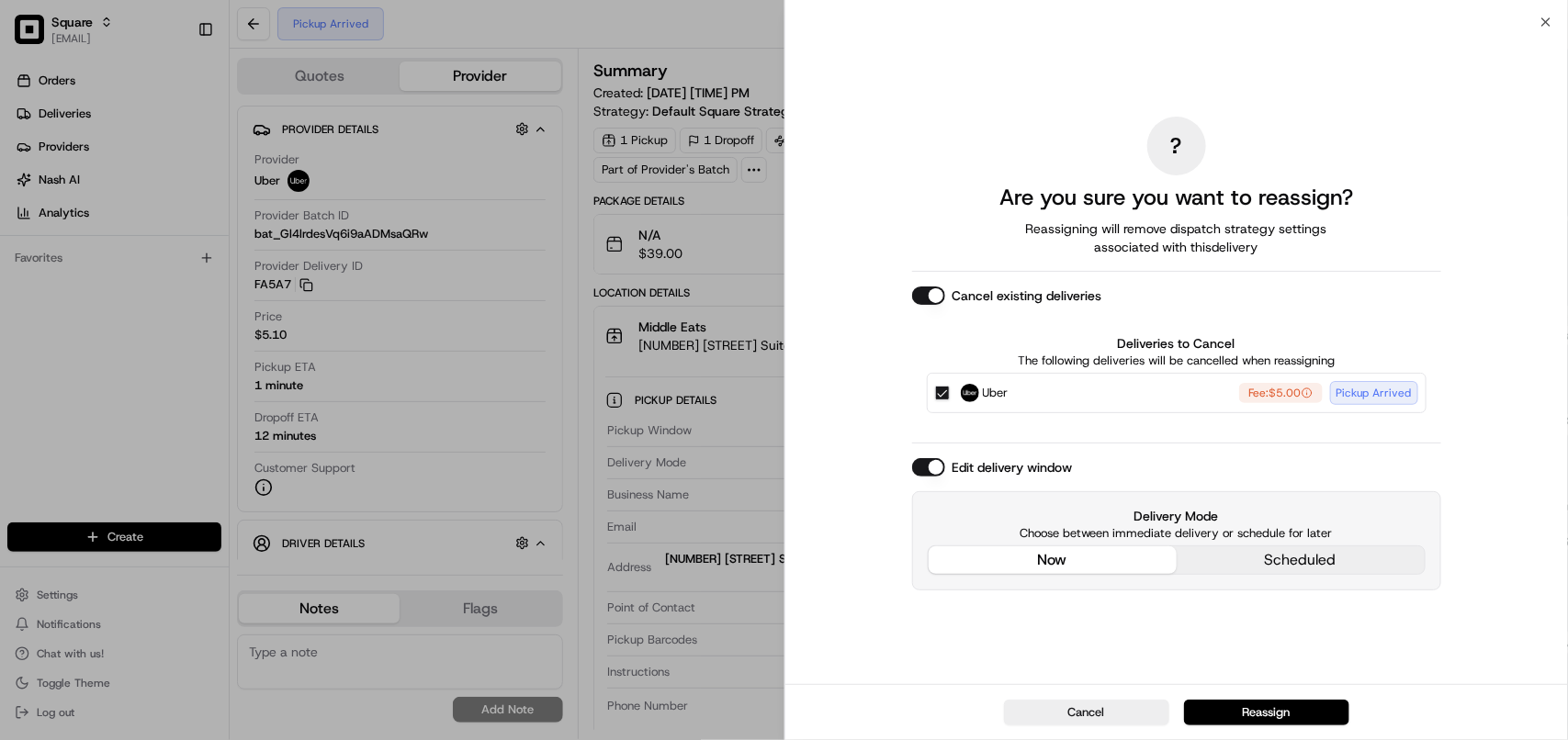 click on "Edit delivery window Delivery Mode Choose between immediate delivery or schedule for later now scheduled" at bounding box center [1177, 524] 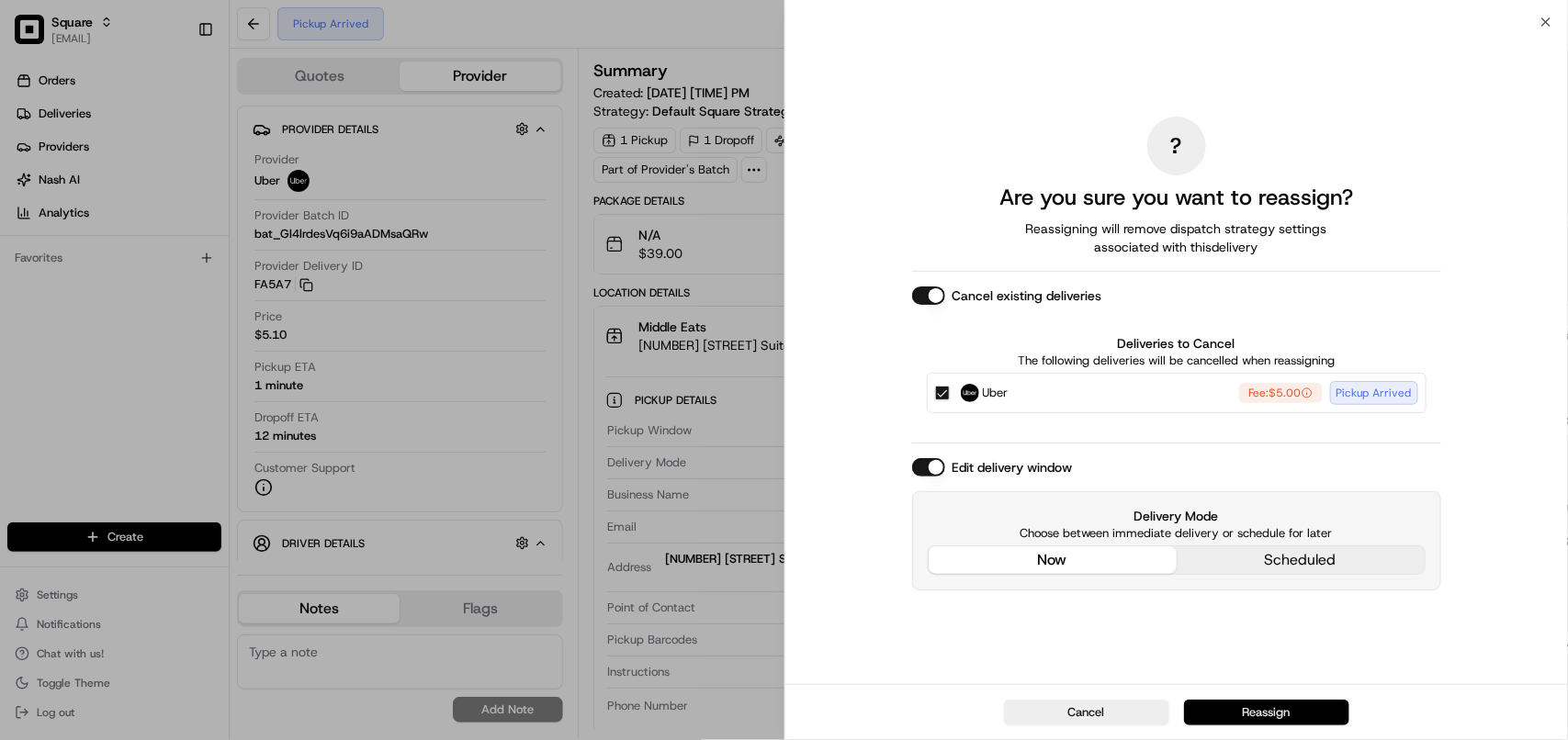 click on "Reassign" at bounding box center [1267, 712] 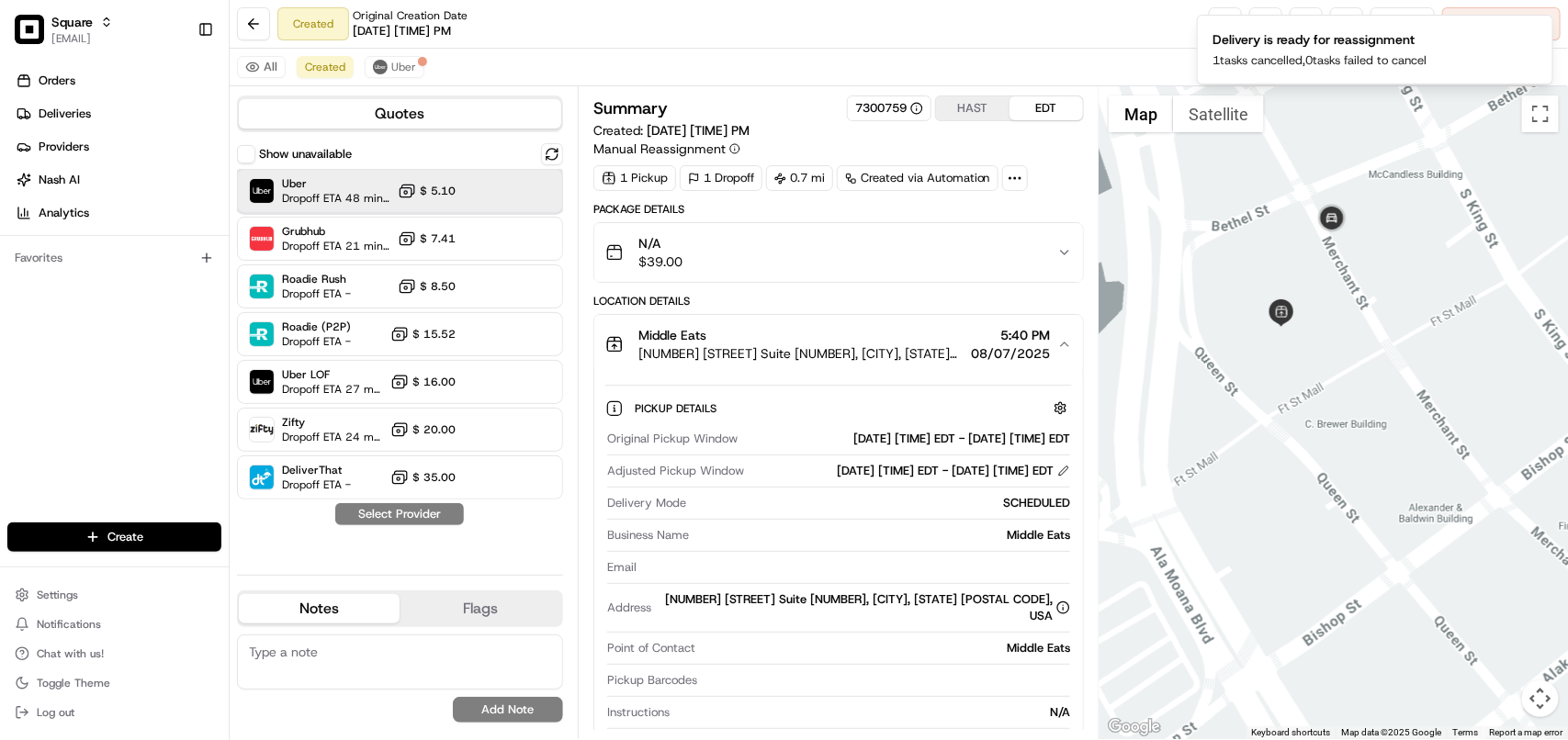 click on "Uber" at bounding box center [336, 184] 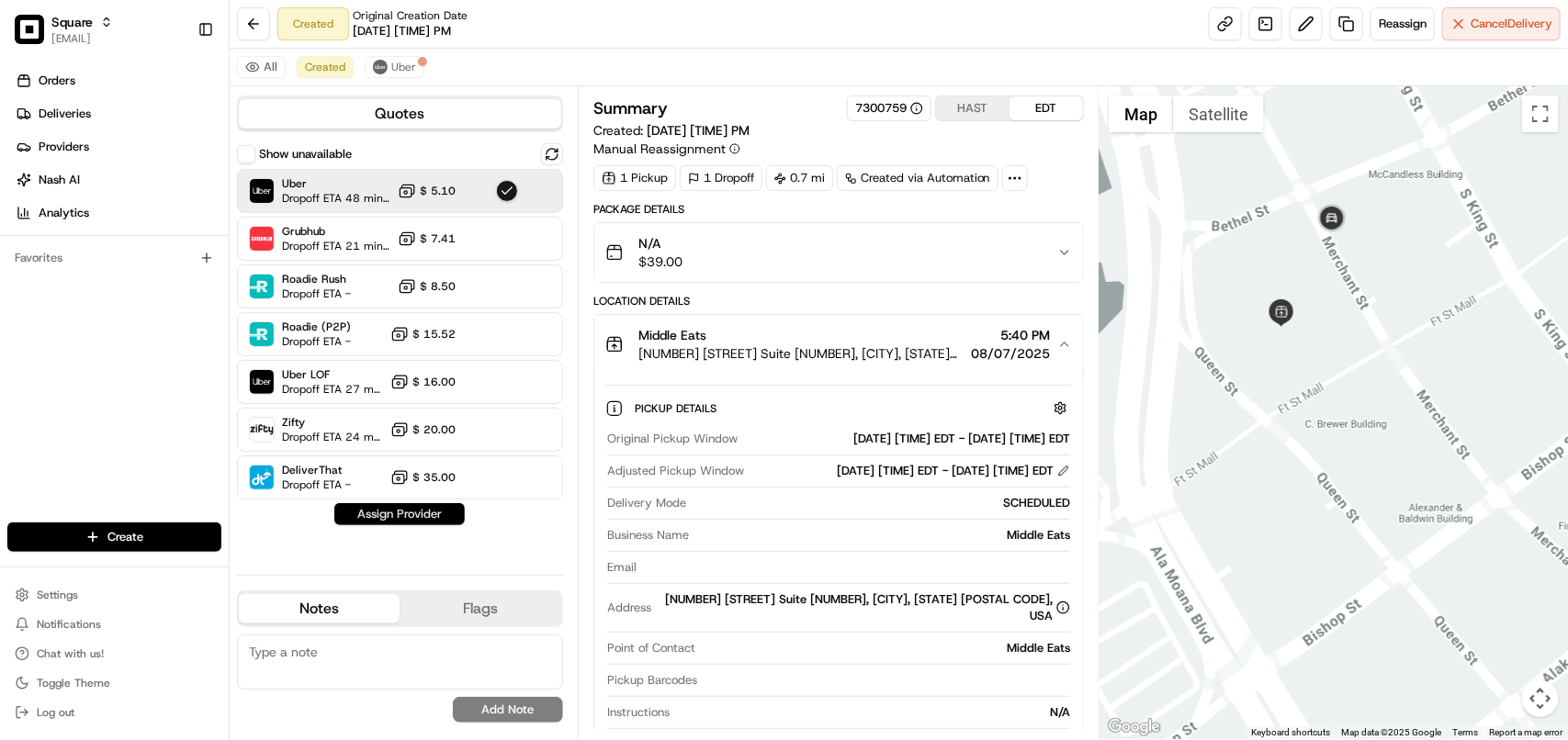 click on "Assign Provider" at bounding box center [400, 514] 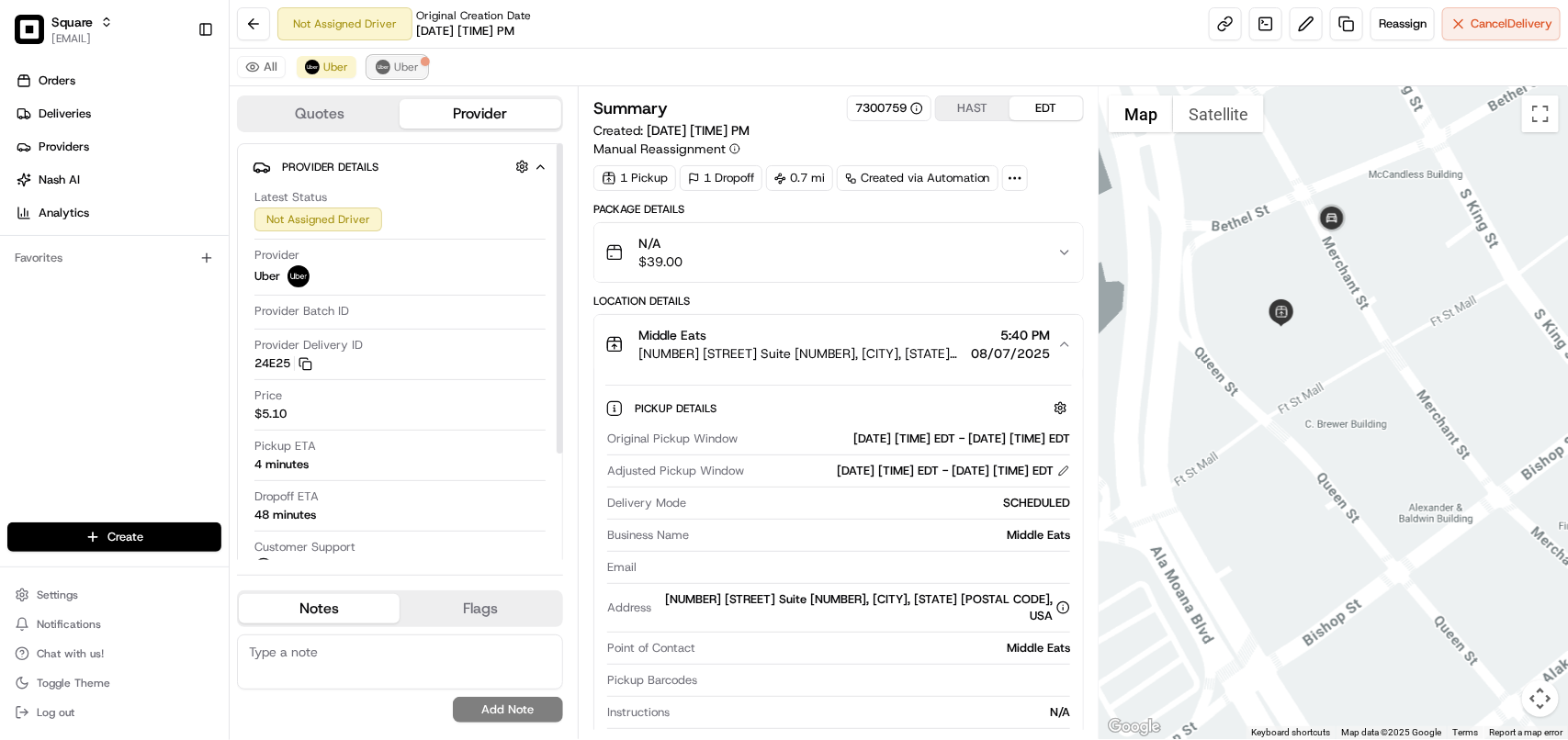 click on "Uber" at bounding box center [397, 67] 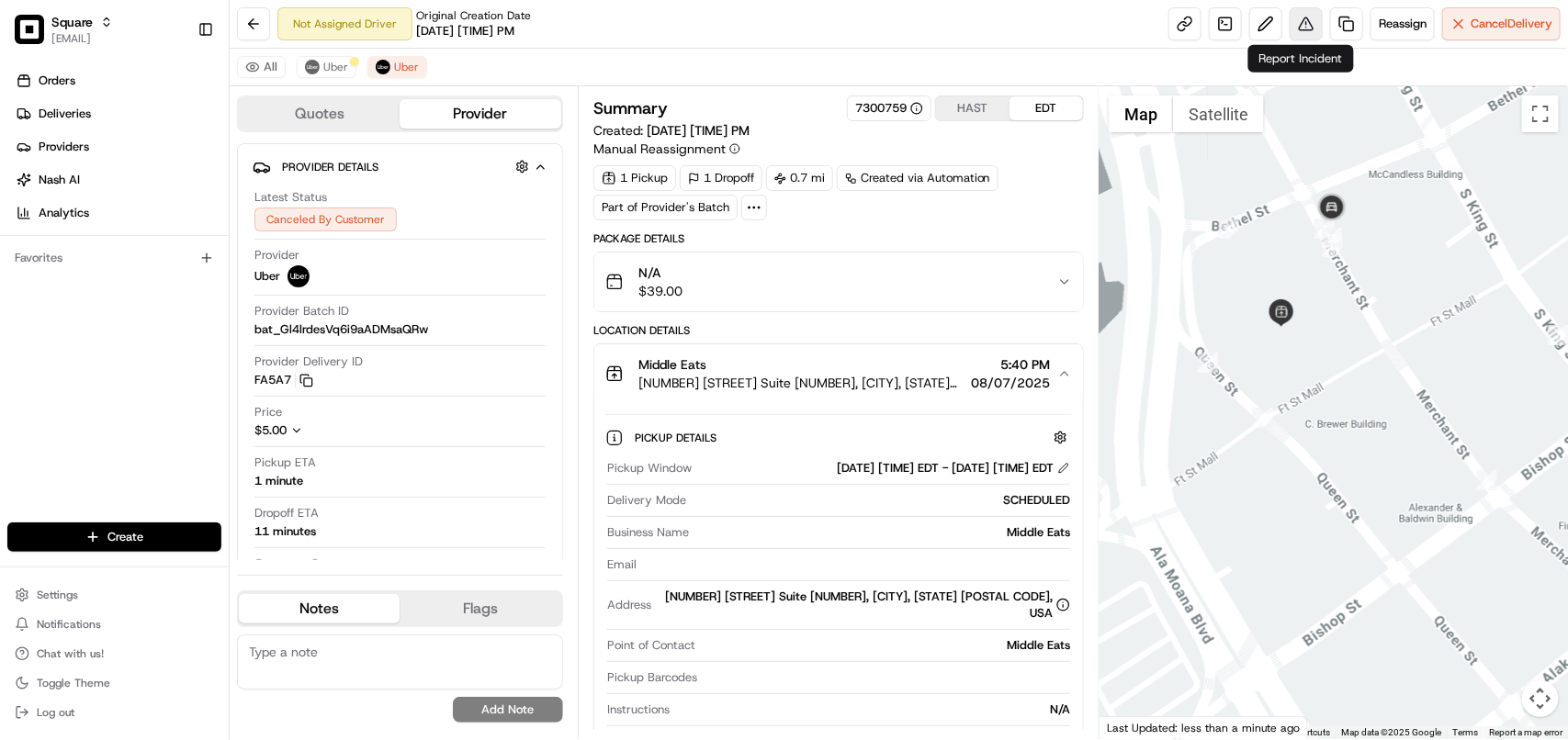 click at bounding box center (1306, 24) 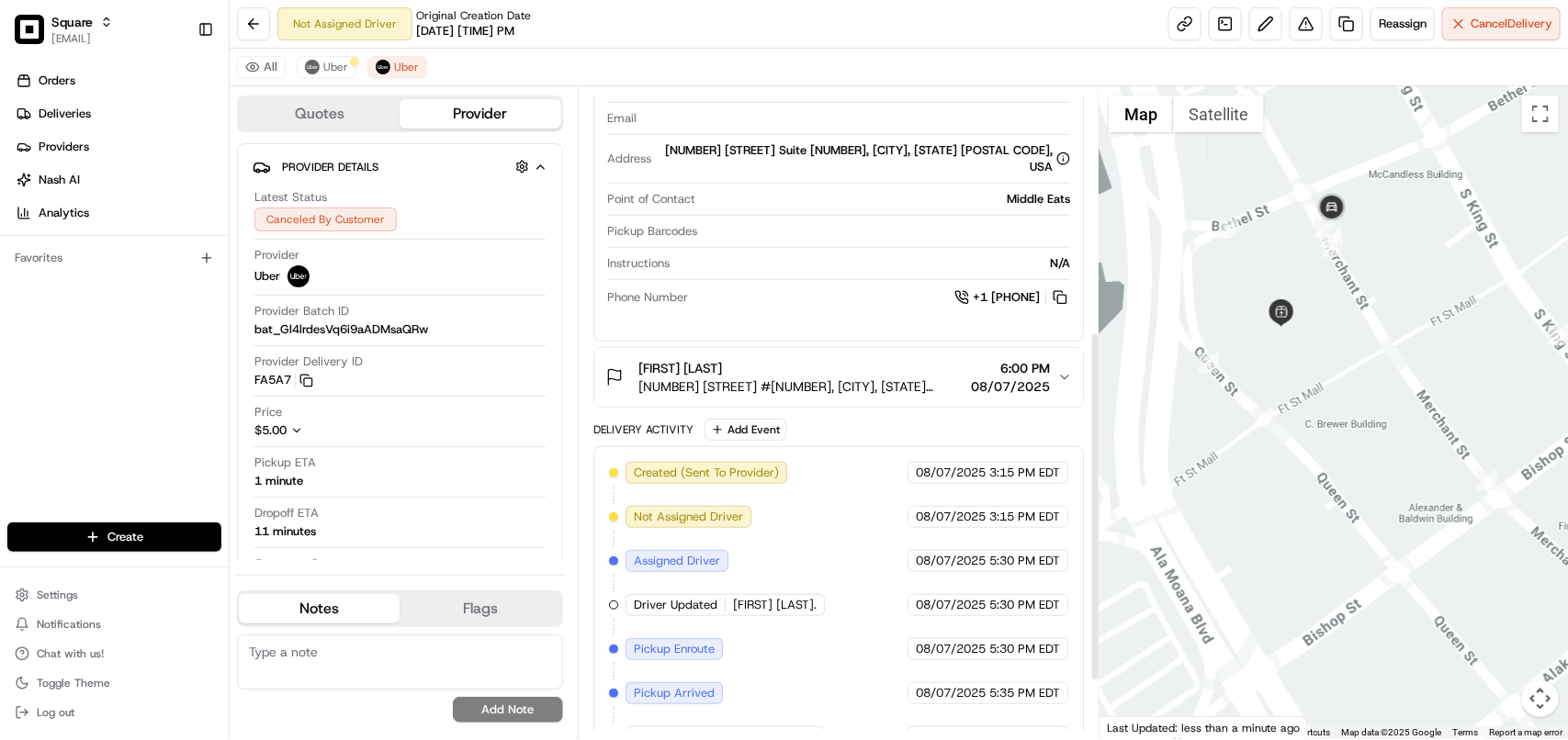 scroll, scrollTop: 561, scrollLeft: 0, axis: vertical 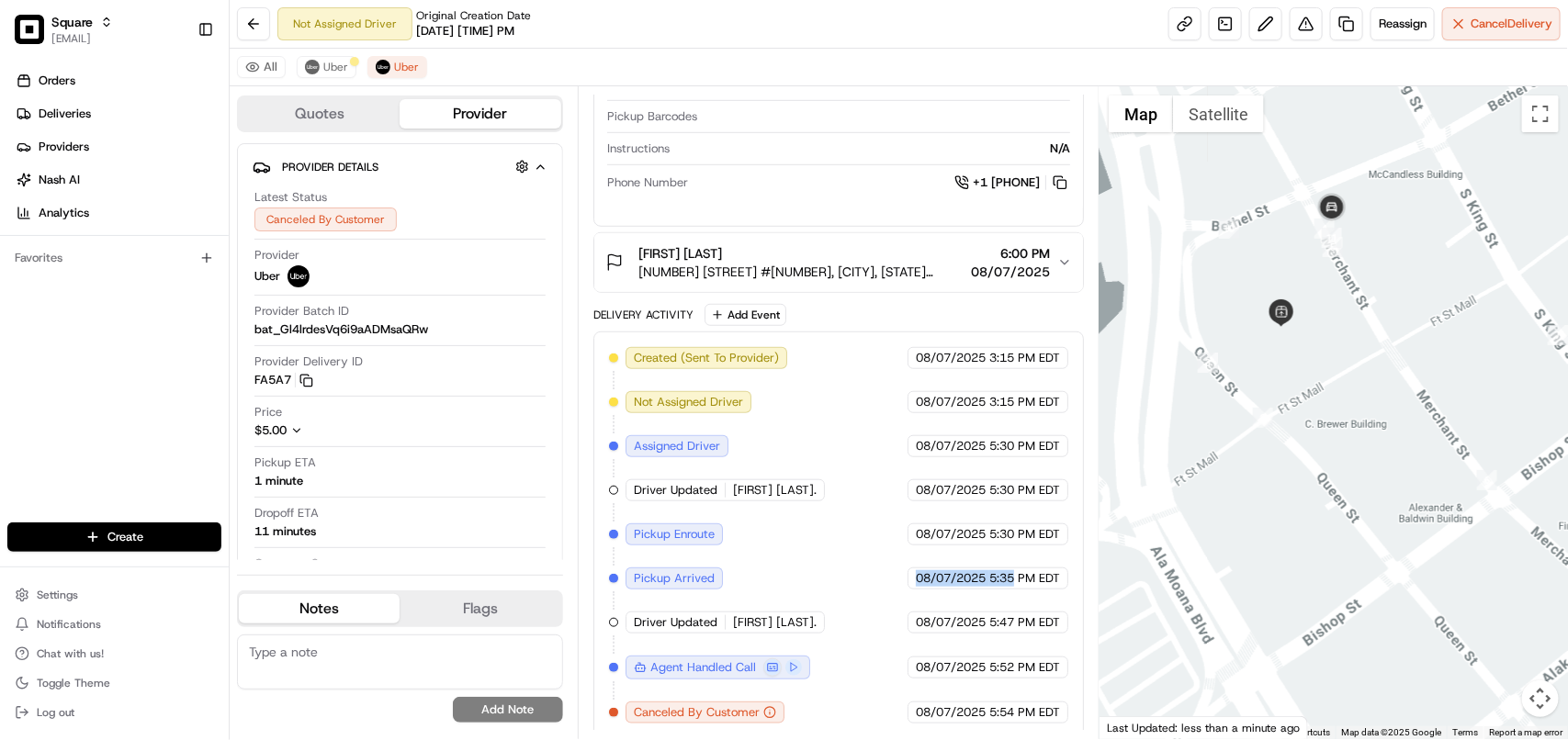 copy on "08/07/2025 5:35" 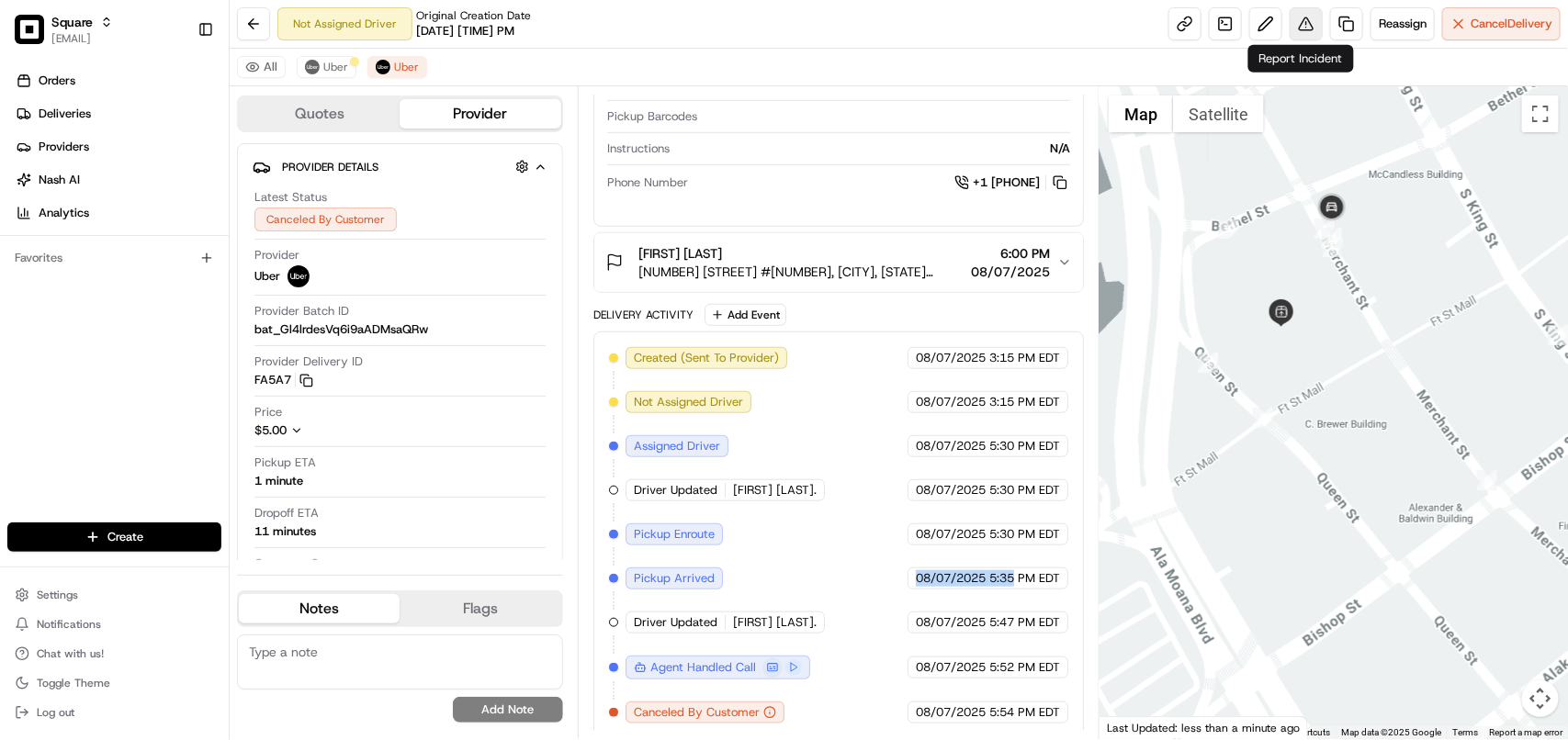 click at bounding box center (1306, 24) 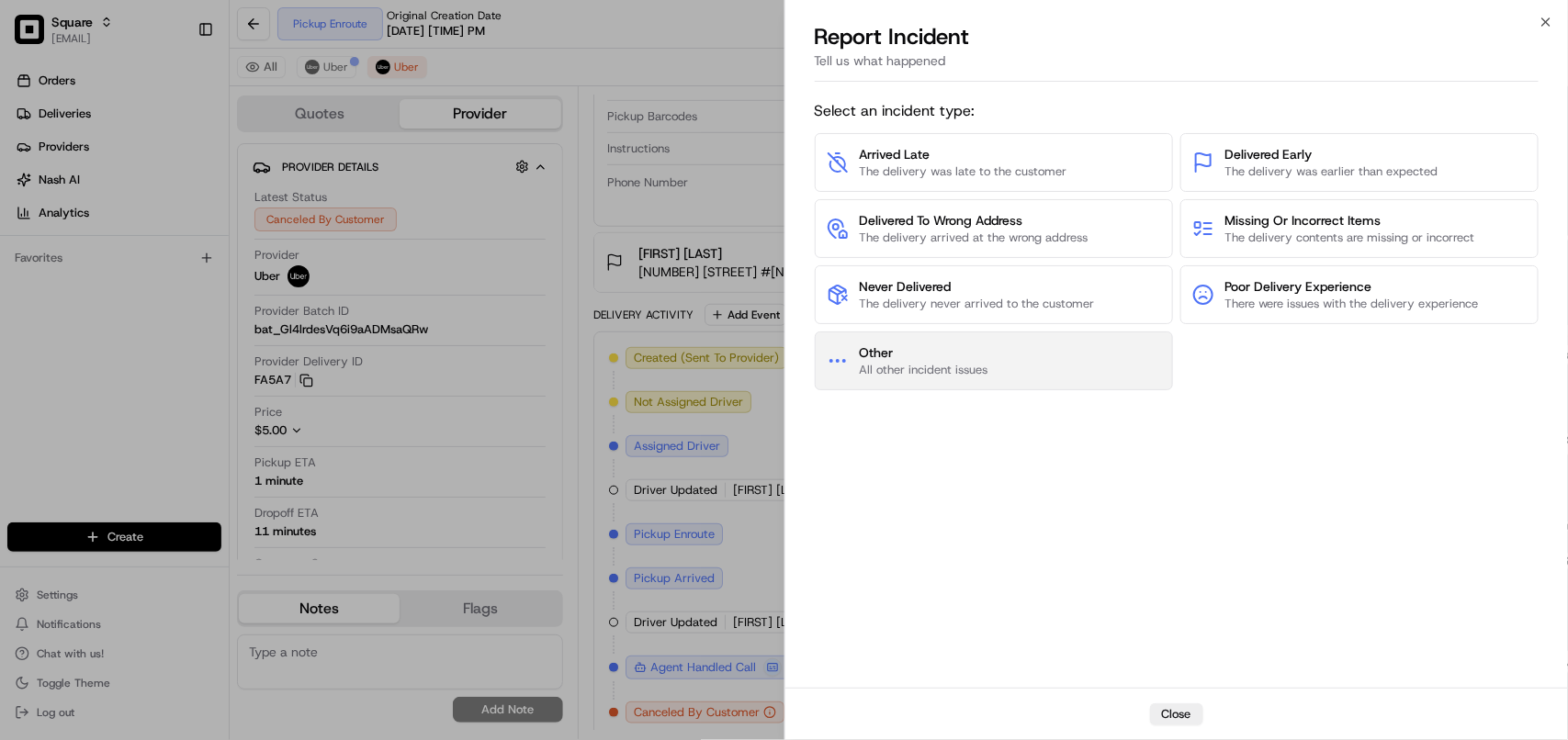 click on "Other All other incident issues" at bounding box center [994, 361] 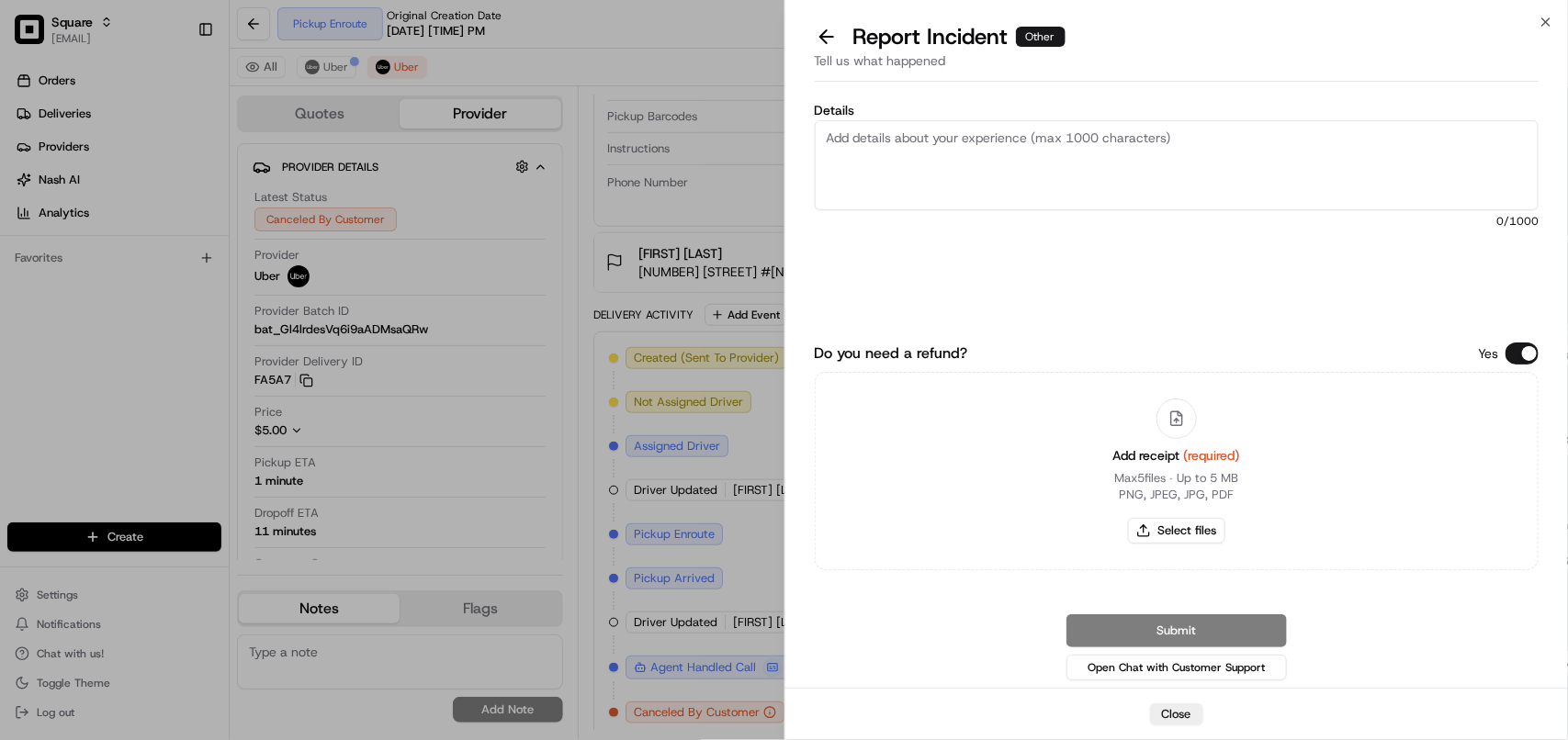 click on "Details" at bounding box center (1177, 165) 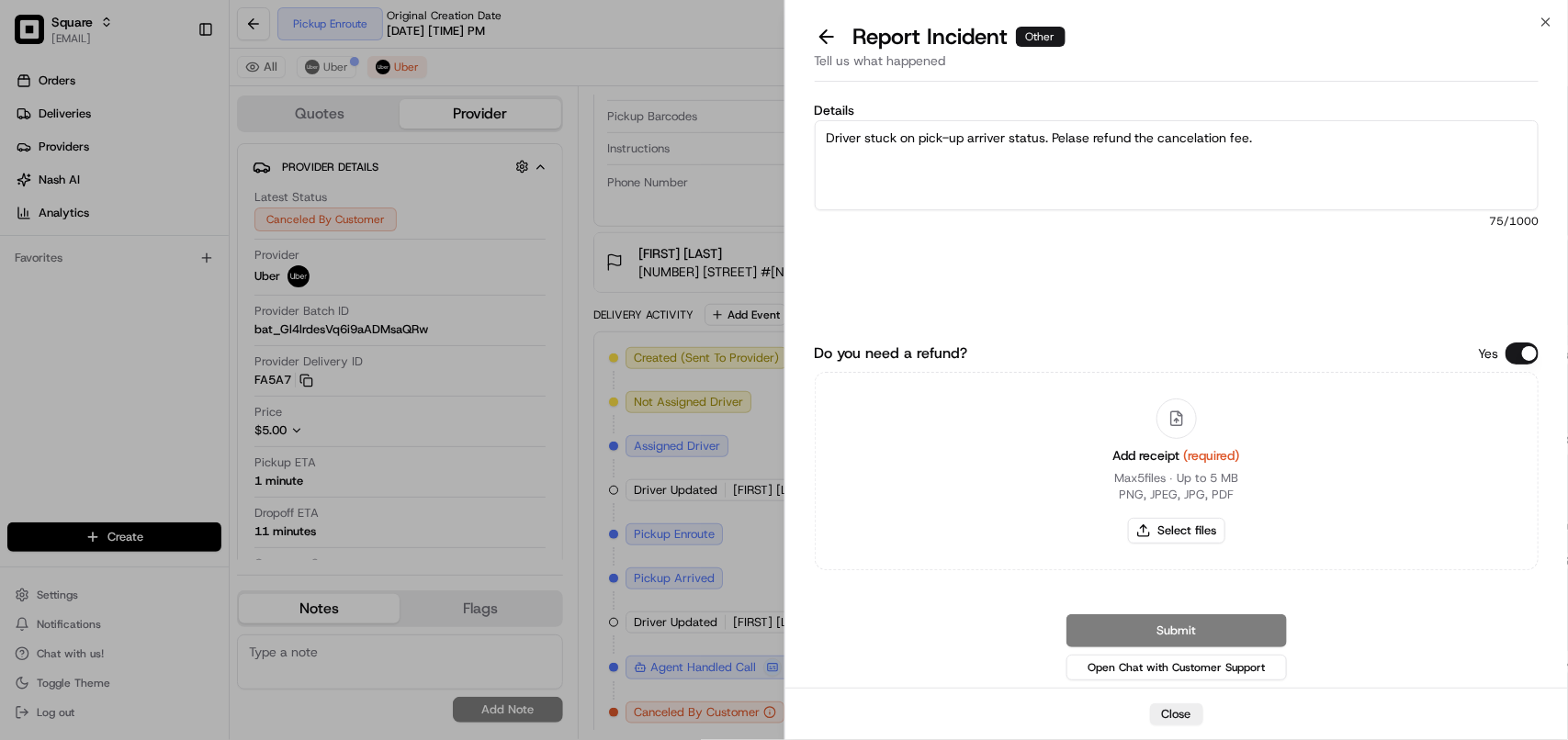type on "Driver stuck on pick-up arriver status. Pelase refund the cancelation fee." 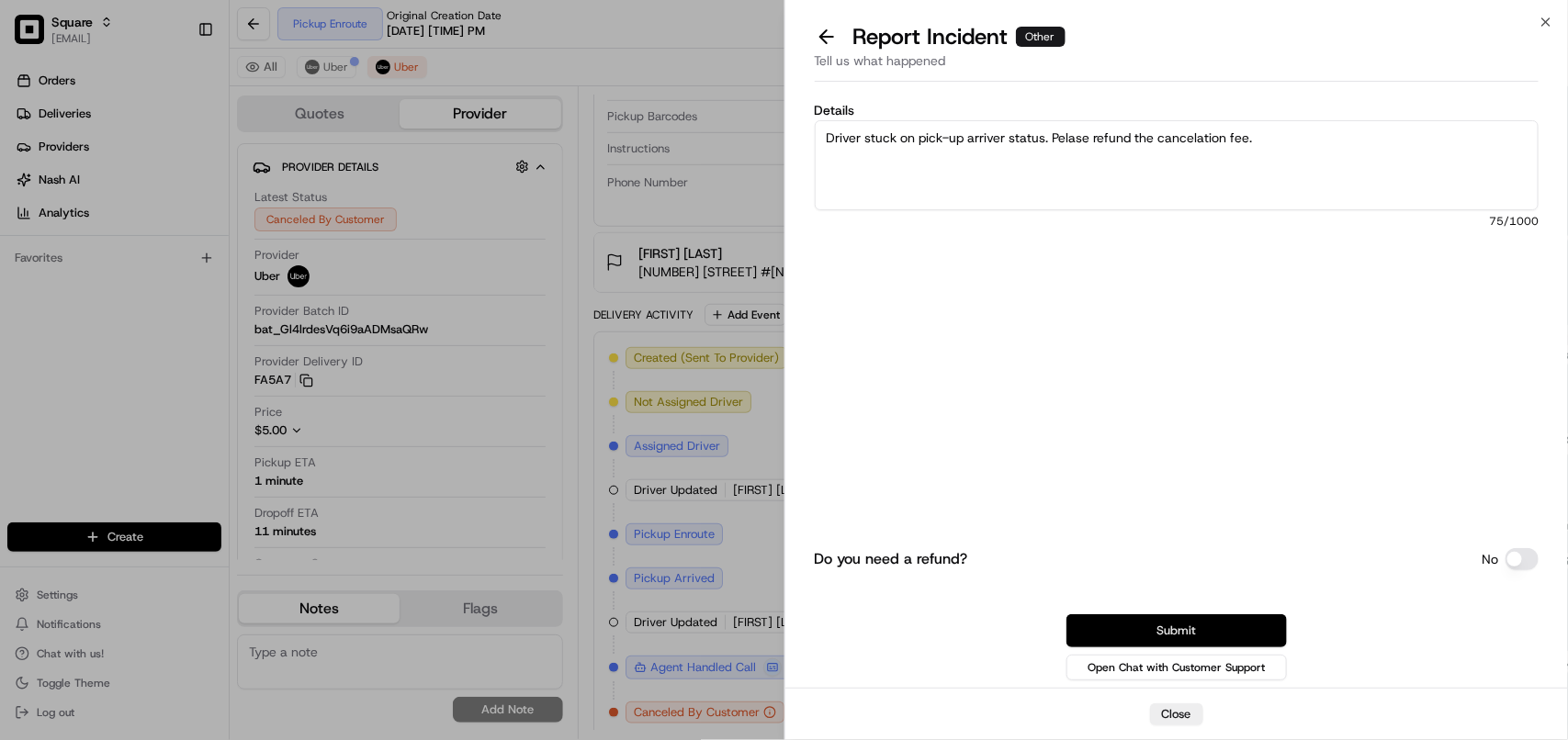click on "Submit" at bounding box center (1177, 631) 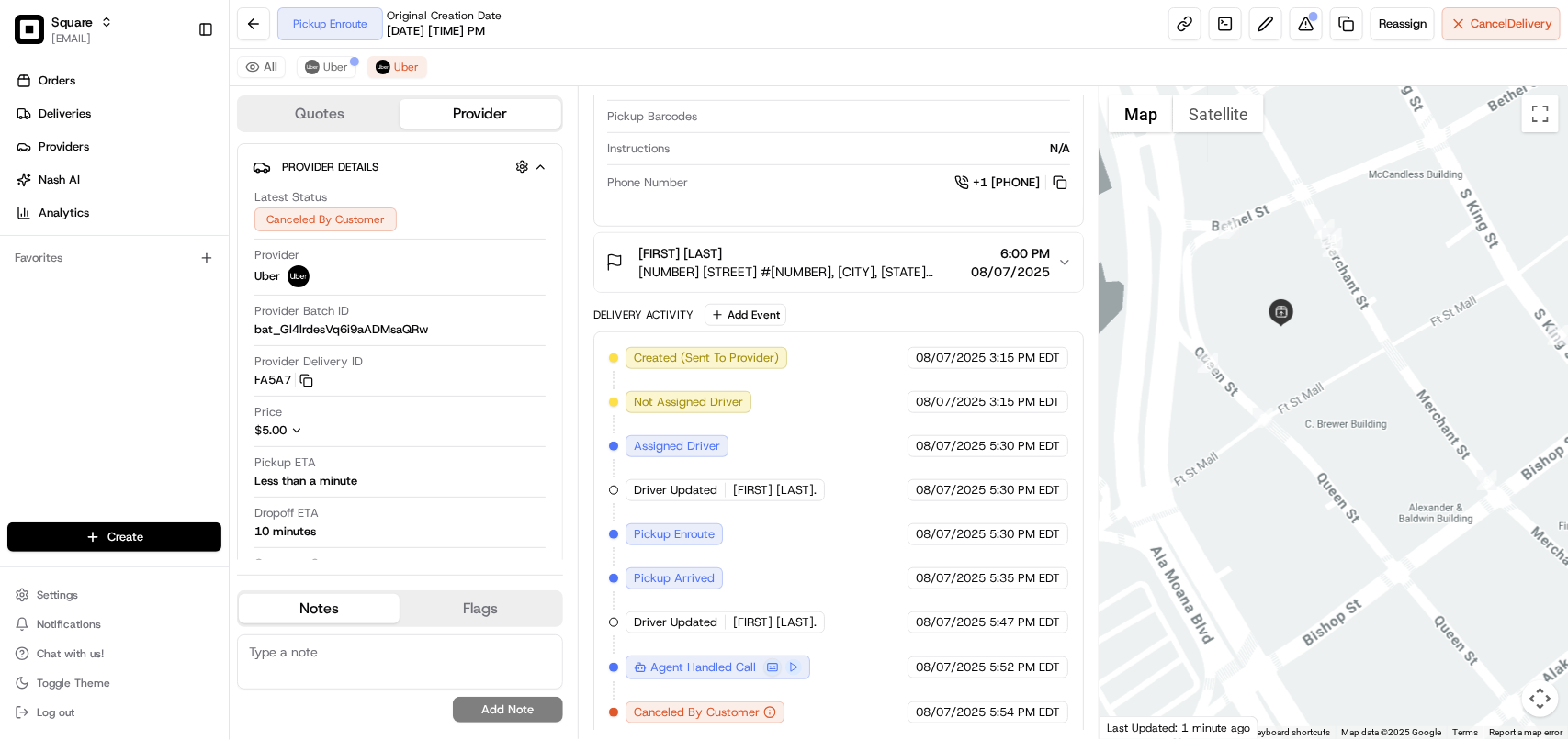 click at bounding box center (400, 662) 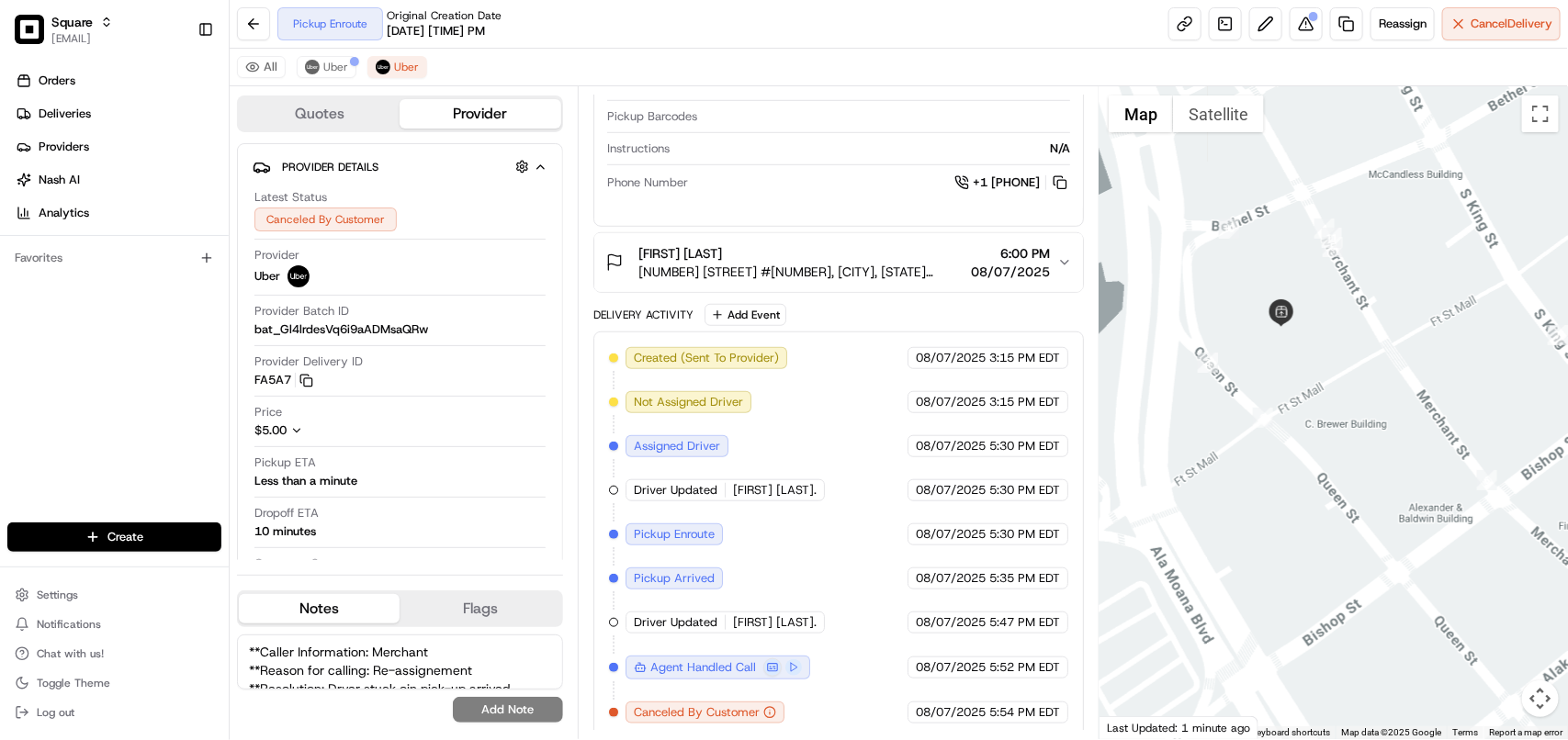 scroll, scrollTop: 64, scrollLeft: 0, axis: vertical 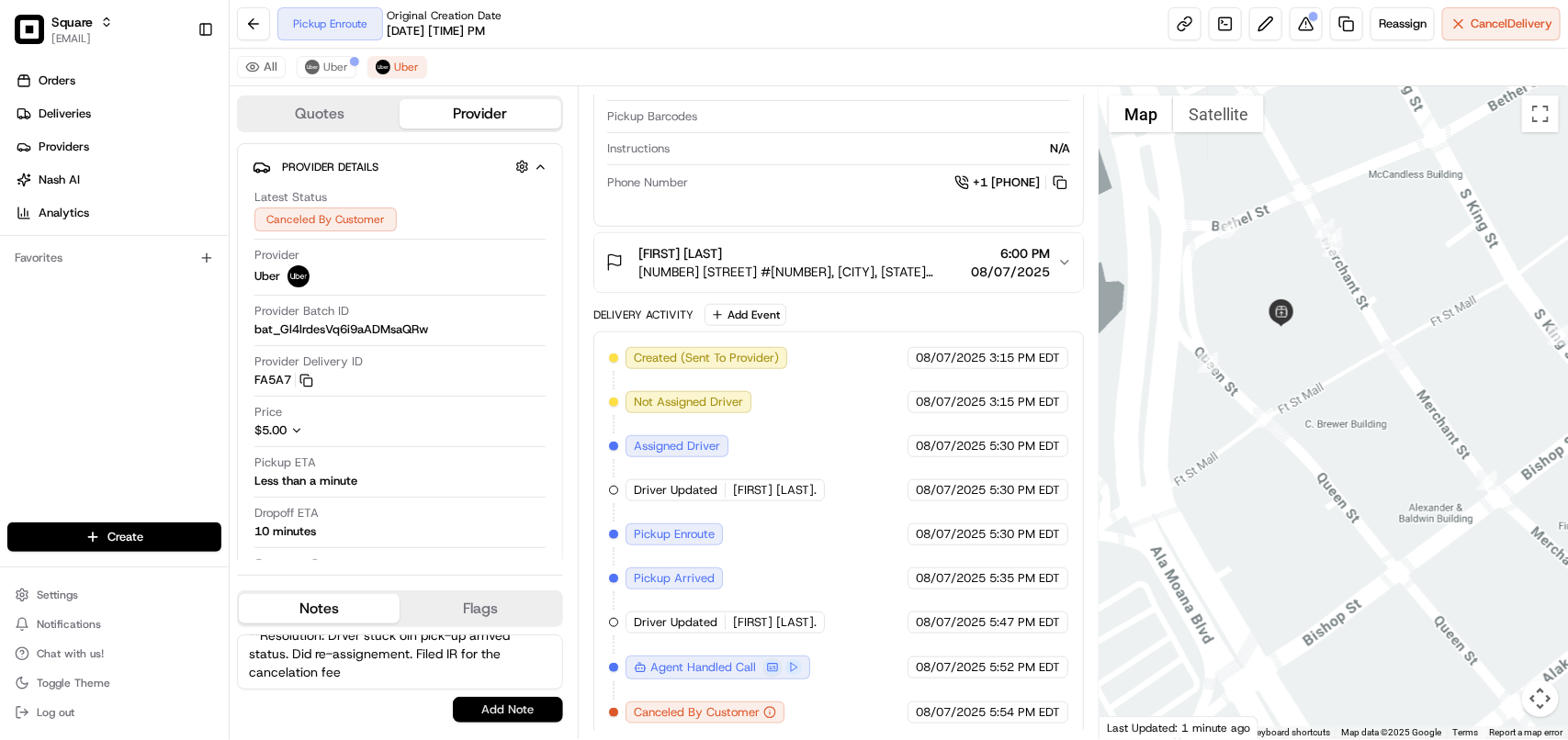 type on "**Caller Information: Merchant
**Reason for calling: Re-assignement
**Resolution: Drver stuck oin pick-up arrived status. Did re-assignement. Filed IR for the cancelation fee" 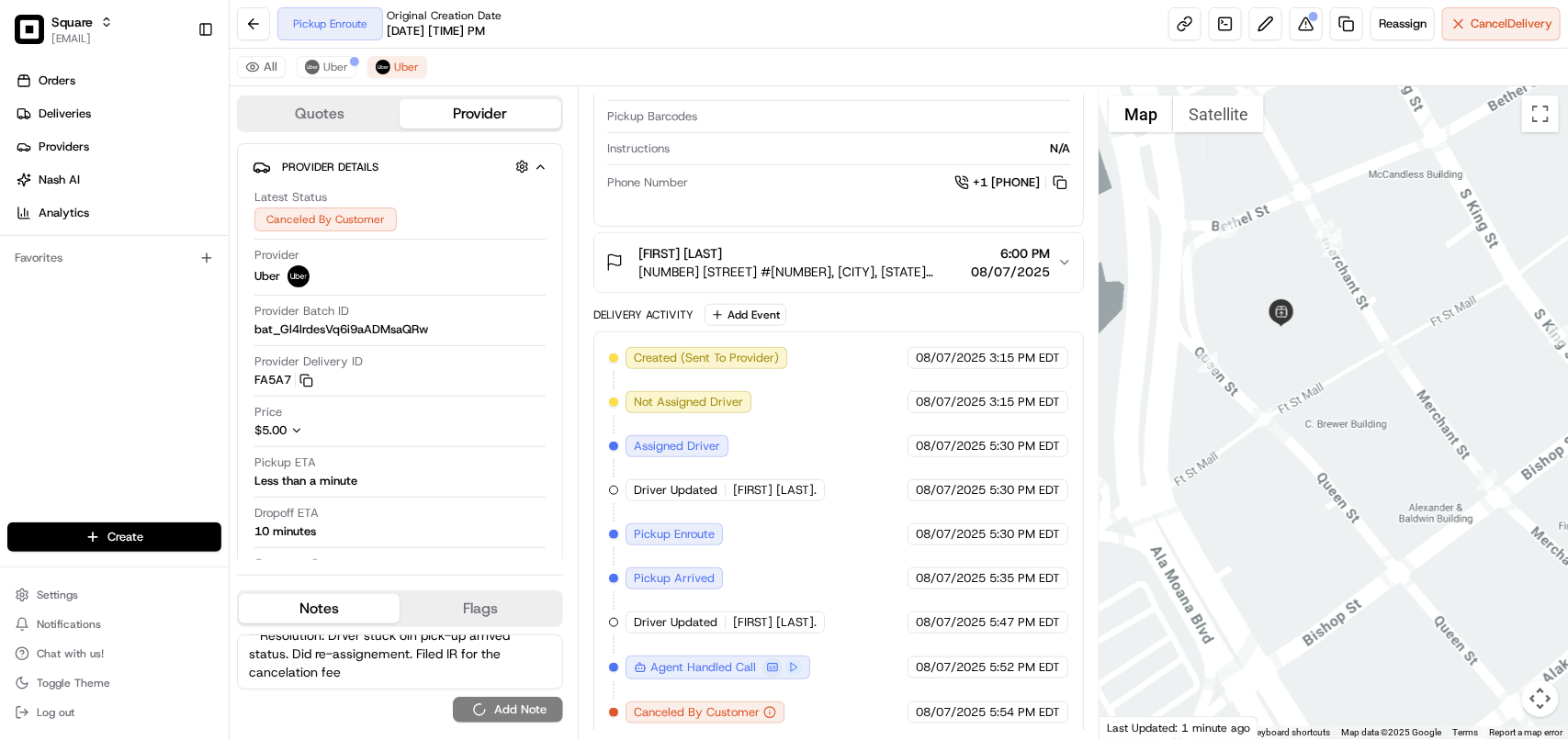 type 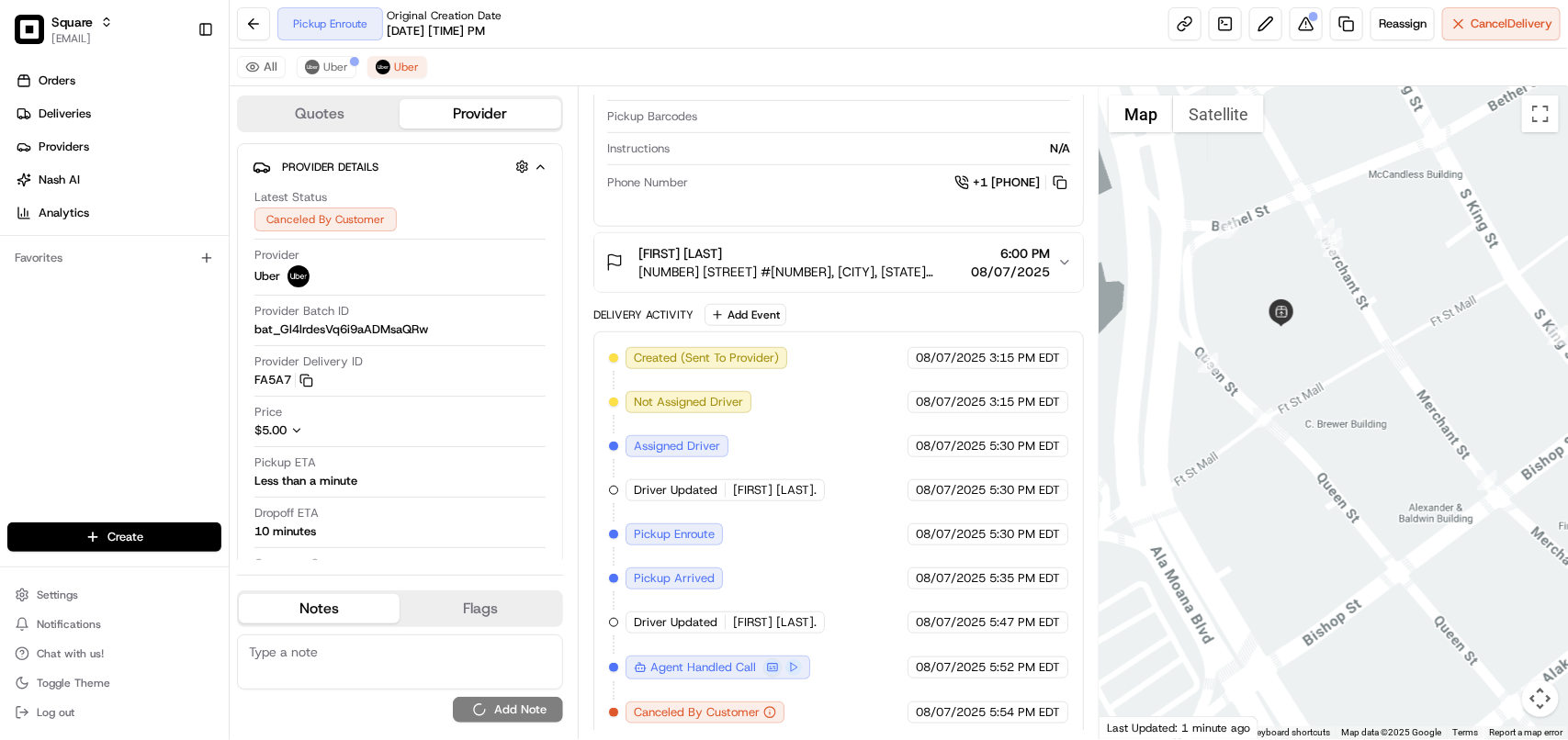 scroll, scrollTop: 0, scrollLeft: 0, axis: both 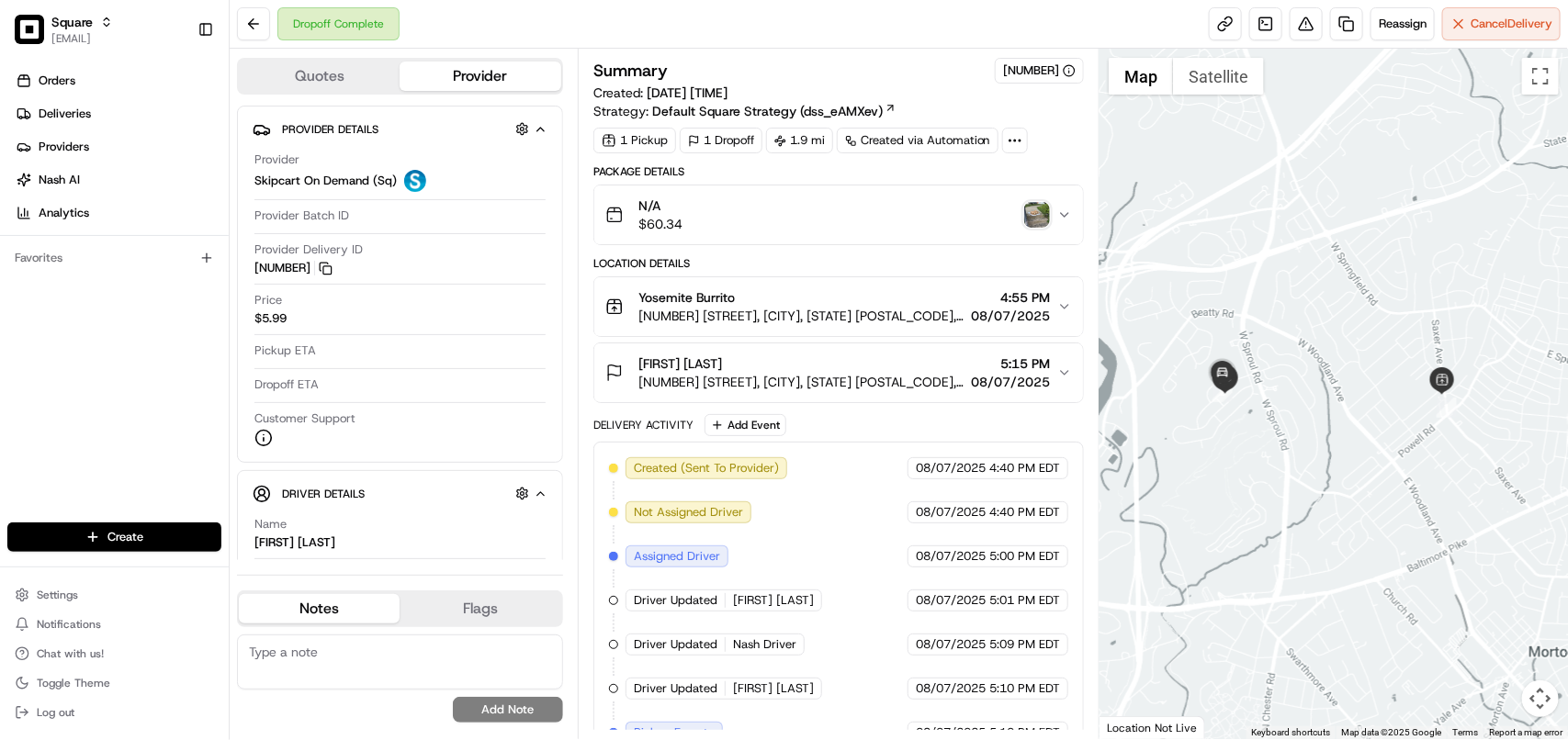 click at bounding box center (1037, 215) 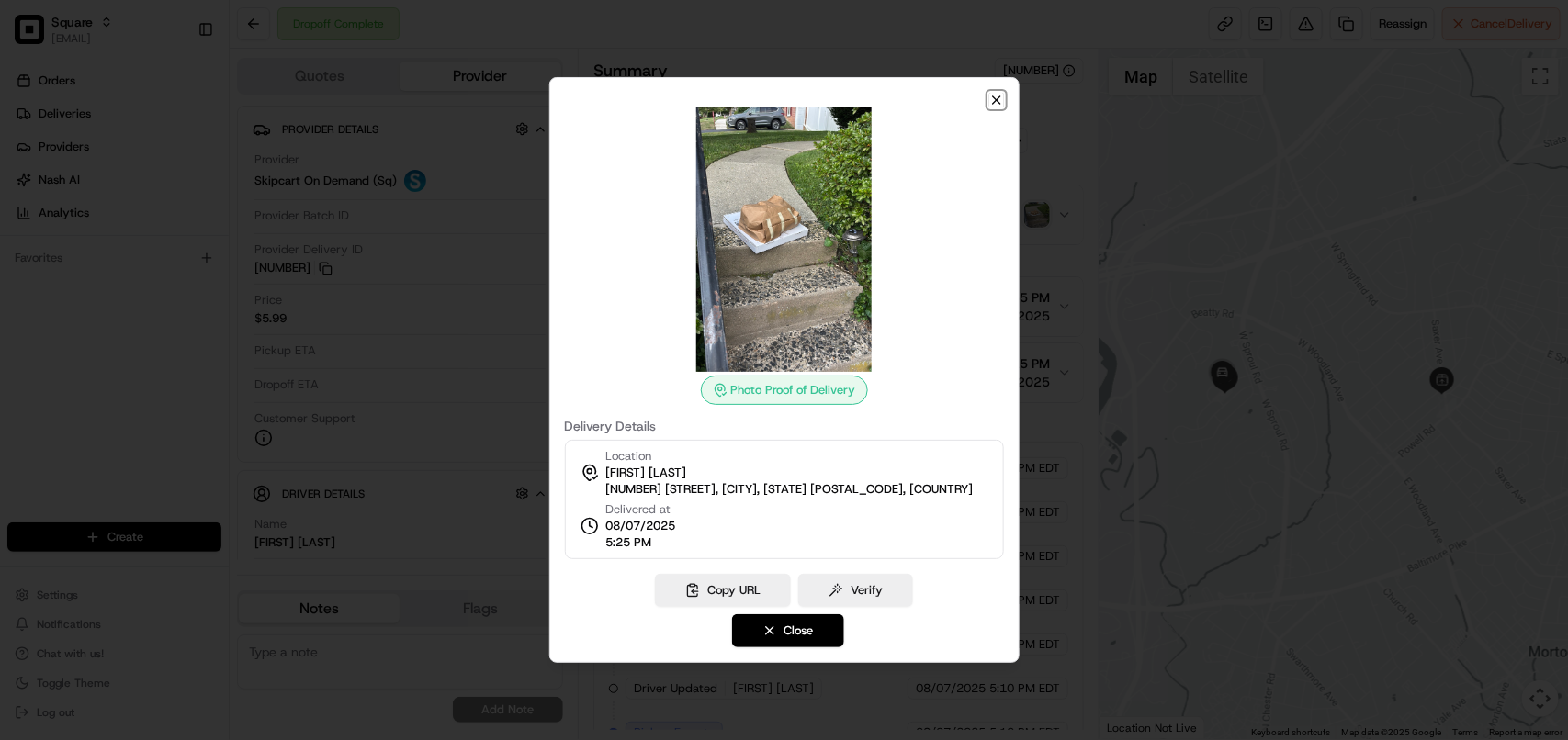 click 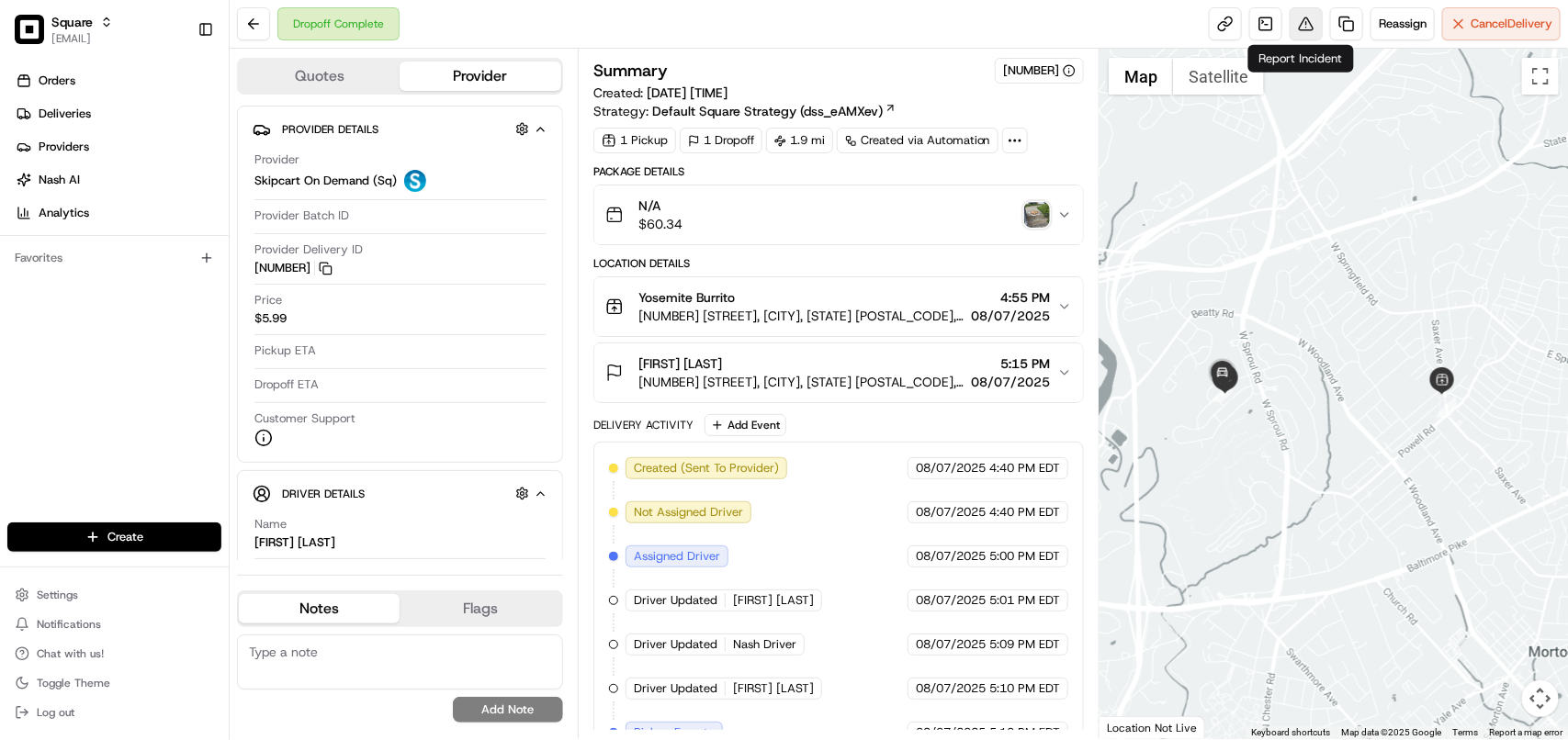 click at bounding box center (1306, 24) 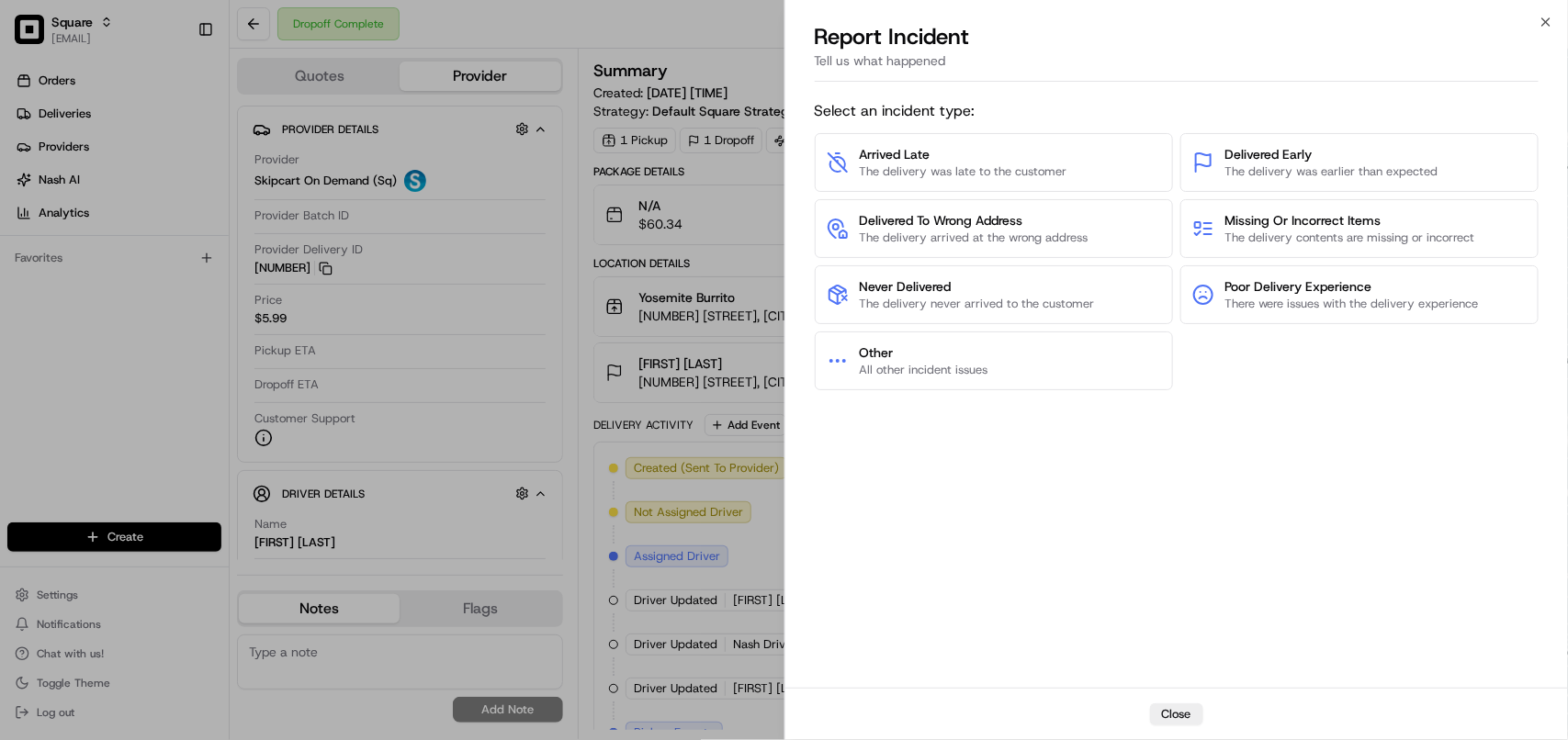 click on "Close Report Incident  Tell us what happened Select an incident type: Arrived Late The delivery was late to the customer Delivered Early The delivery was earlier than expected Delivered To Wrong Address The delivery arrived at the wrong address Missing Or Incorrect Items The delivery contents are missing or incorrect Never Delivered The delivery never arrived to the customer Poor Delivery Experience There were issues with the delivery experience Other All other incident issues Close" at bounding box center (1177, 370) 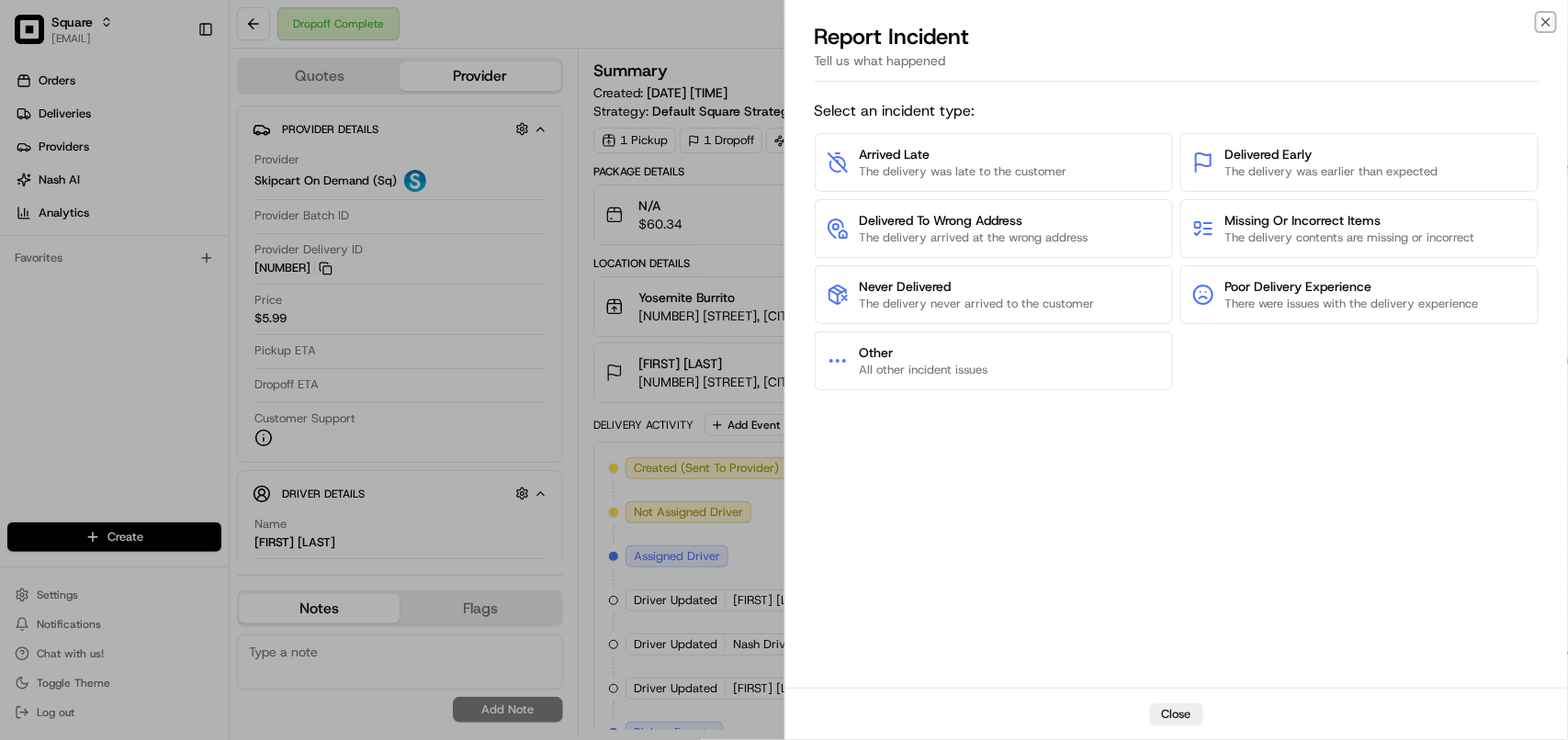 click 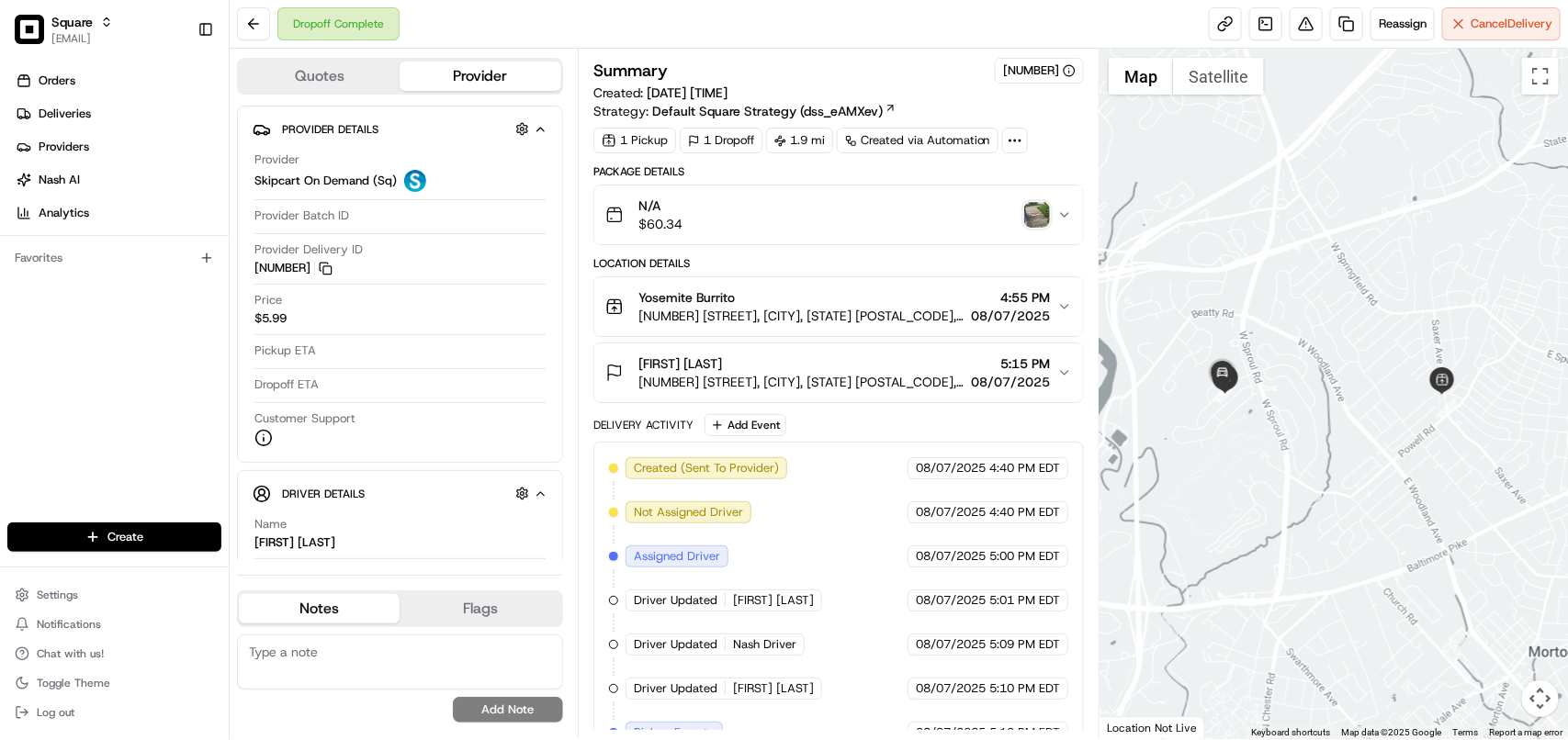 click at bounding box center (1037, 215) 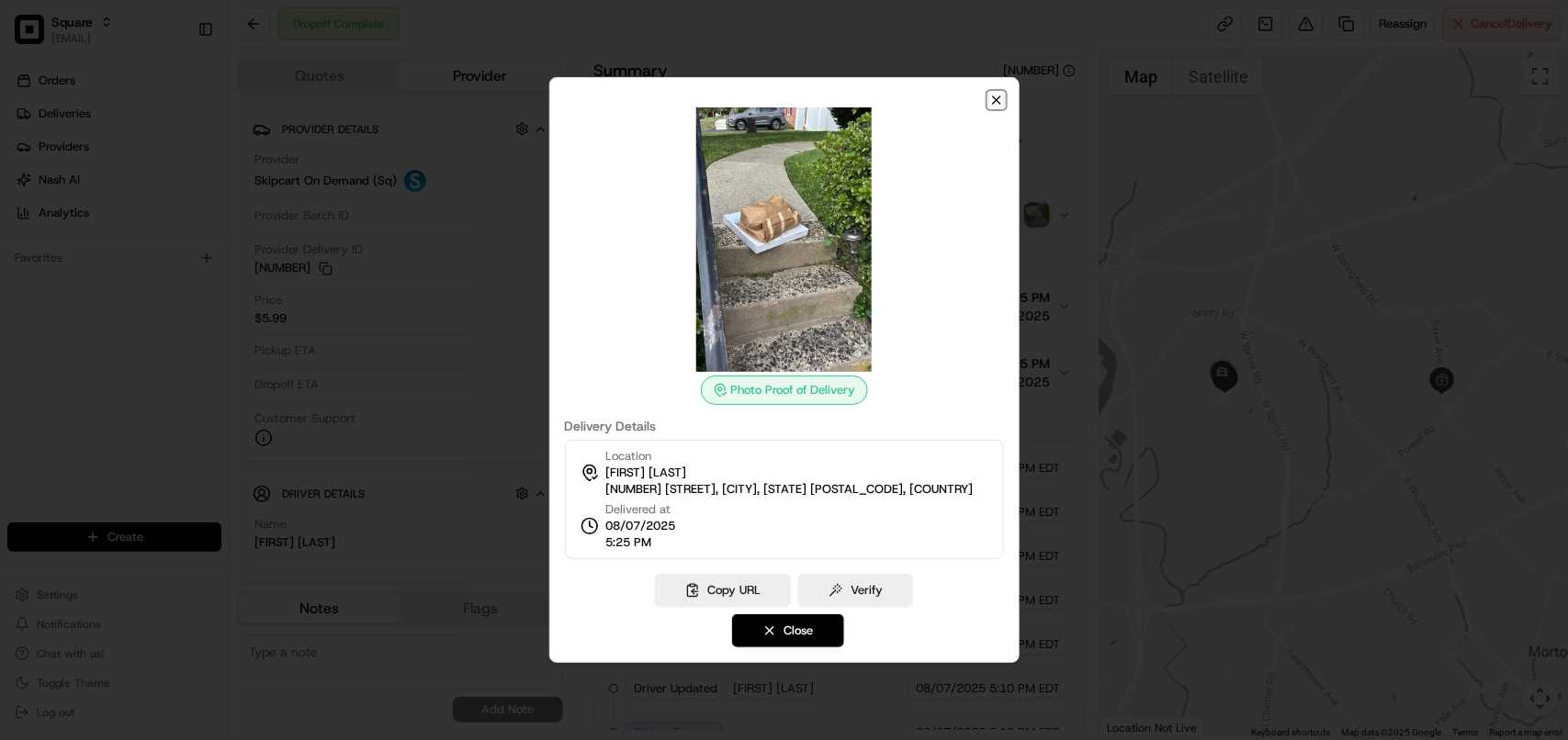click 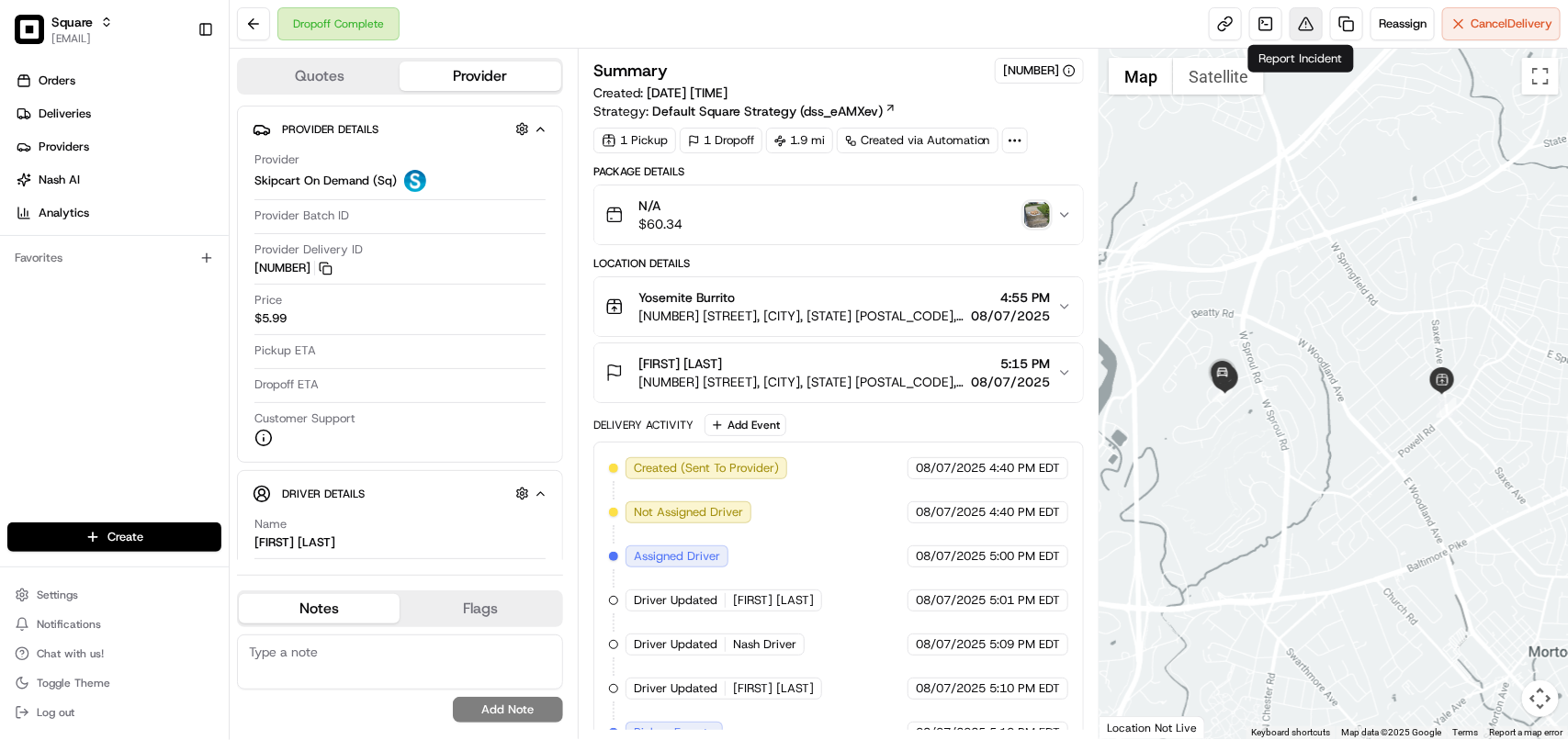 click at bounding box center [1306, 24] 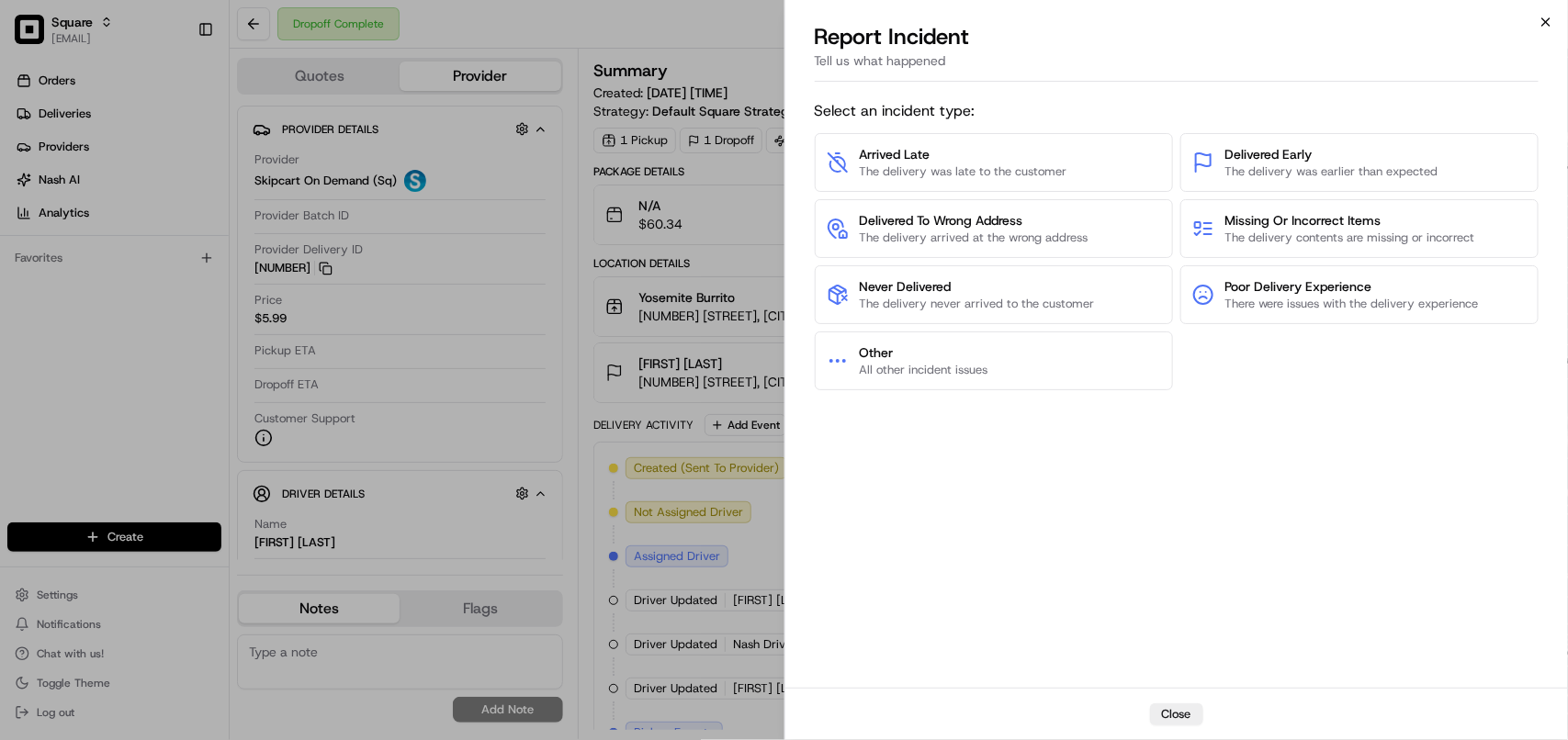 click 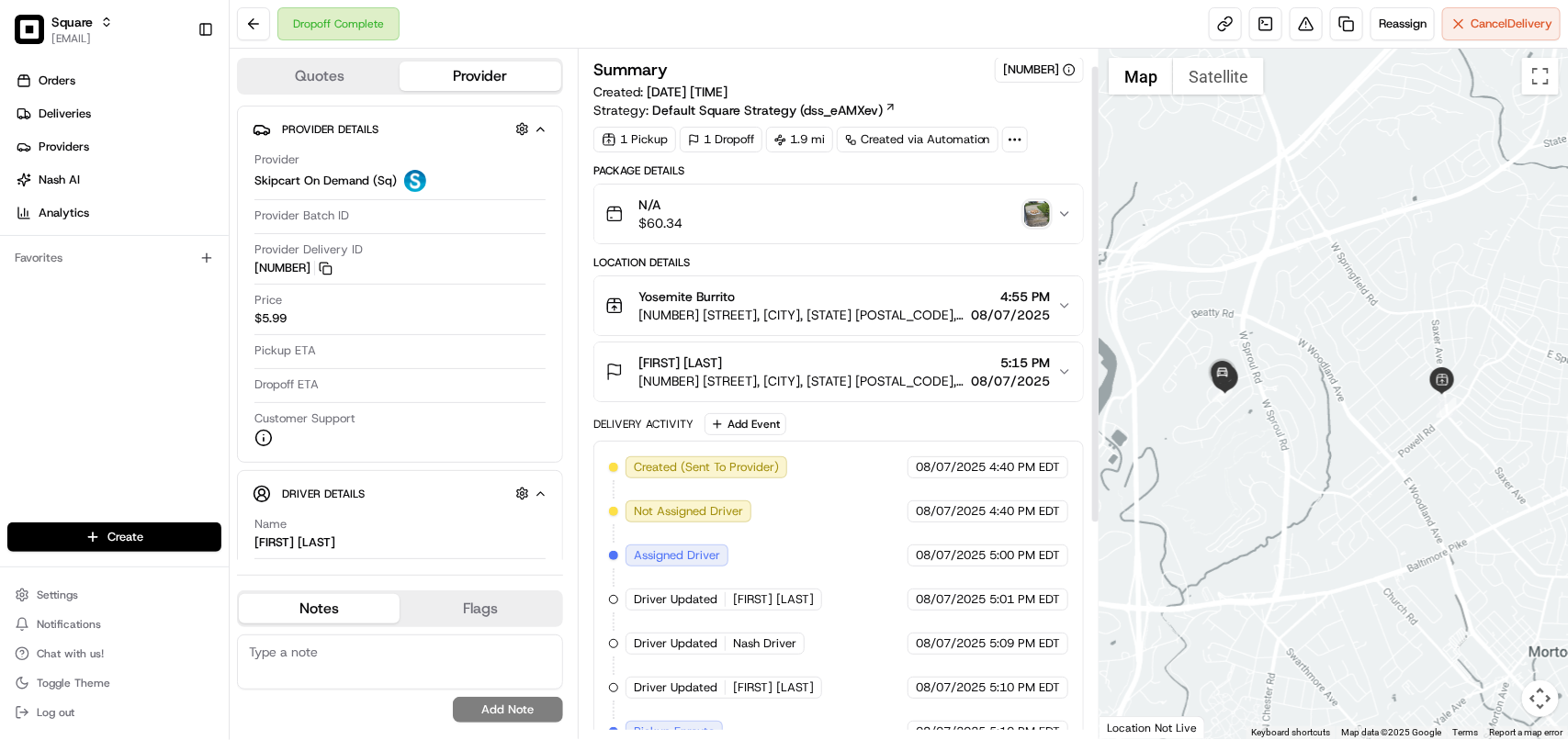 scroll, scrollTop: 0, scrollLeft: 0, axis: both 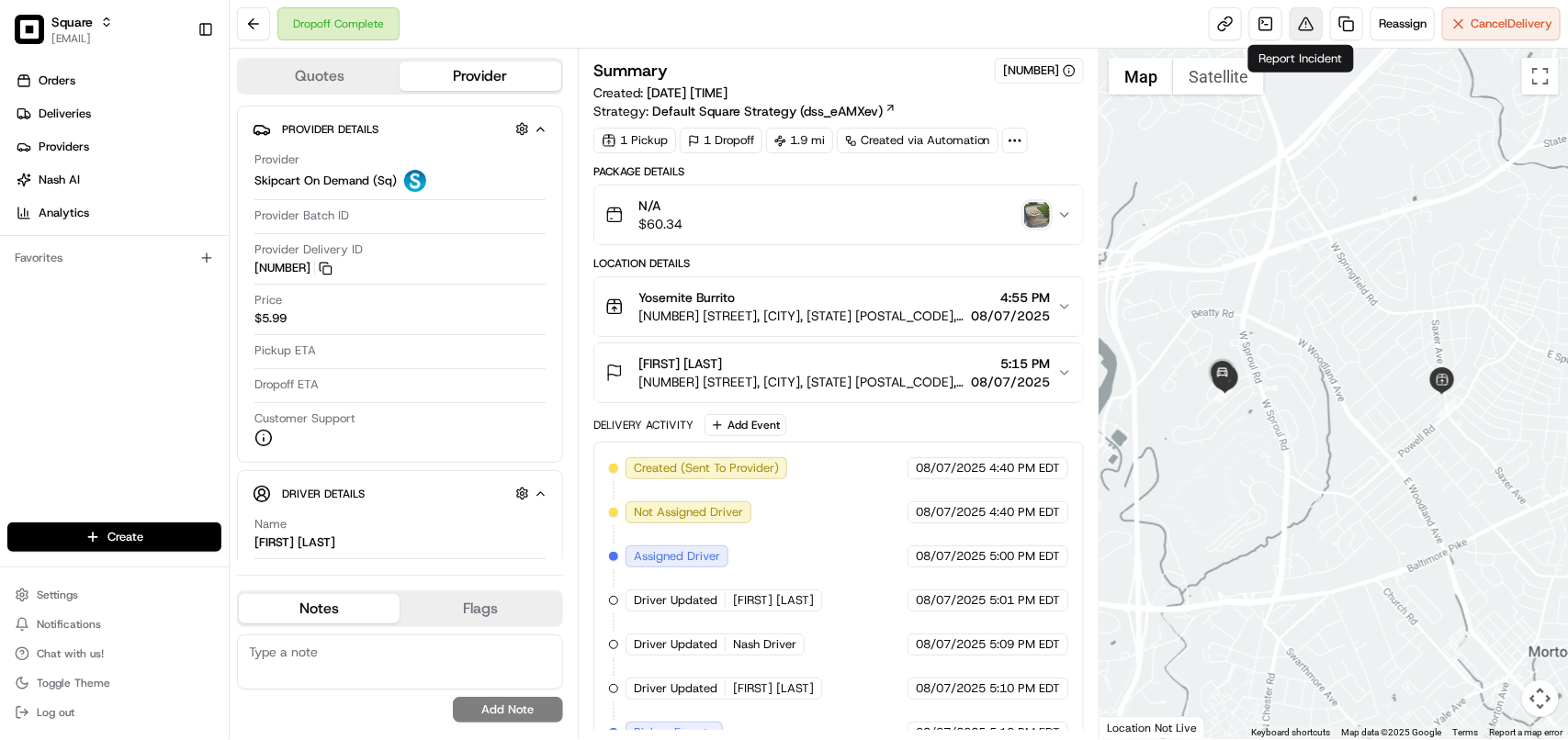 click at bounding box center (1306, 24) 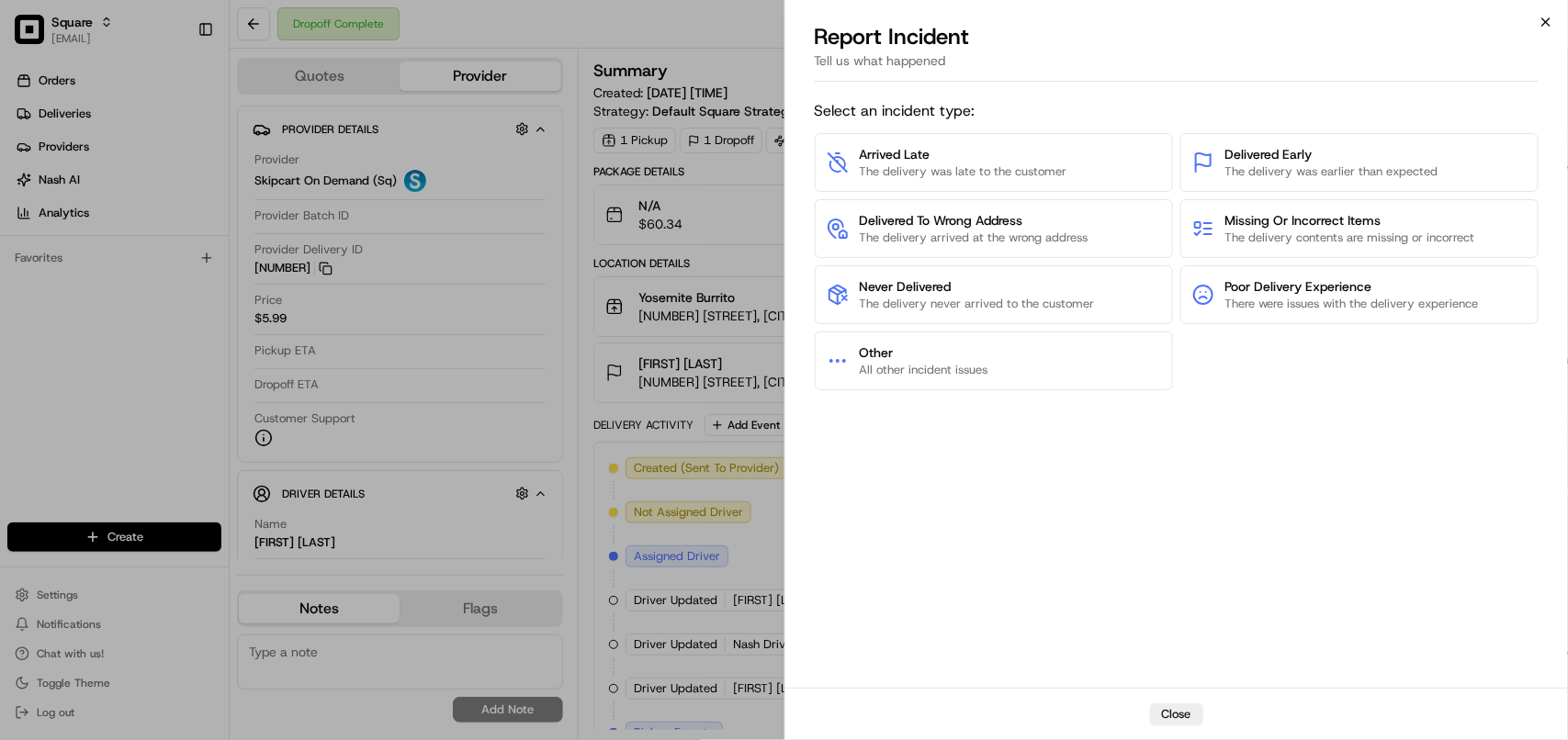 click 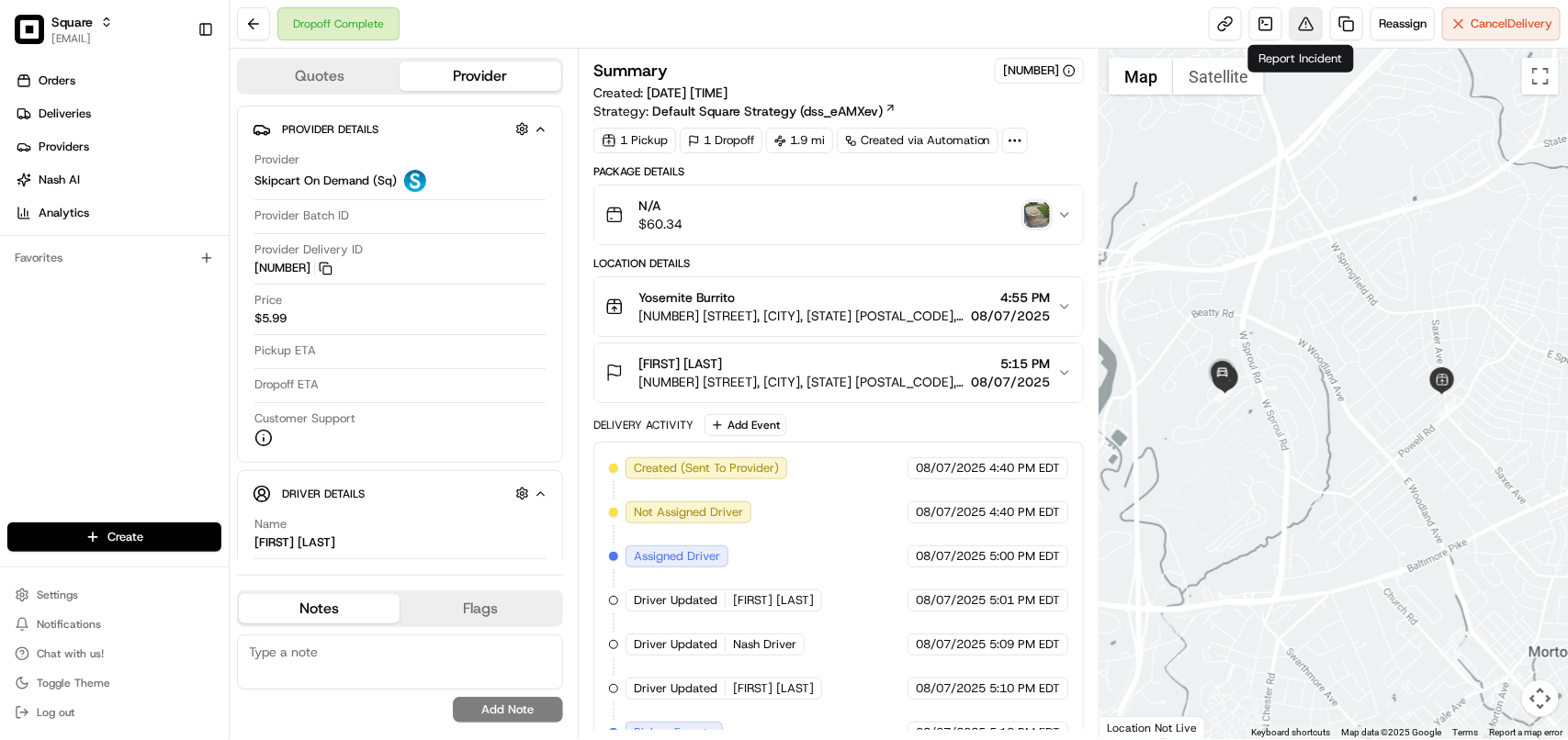 click at bounding box center (1306, 24) 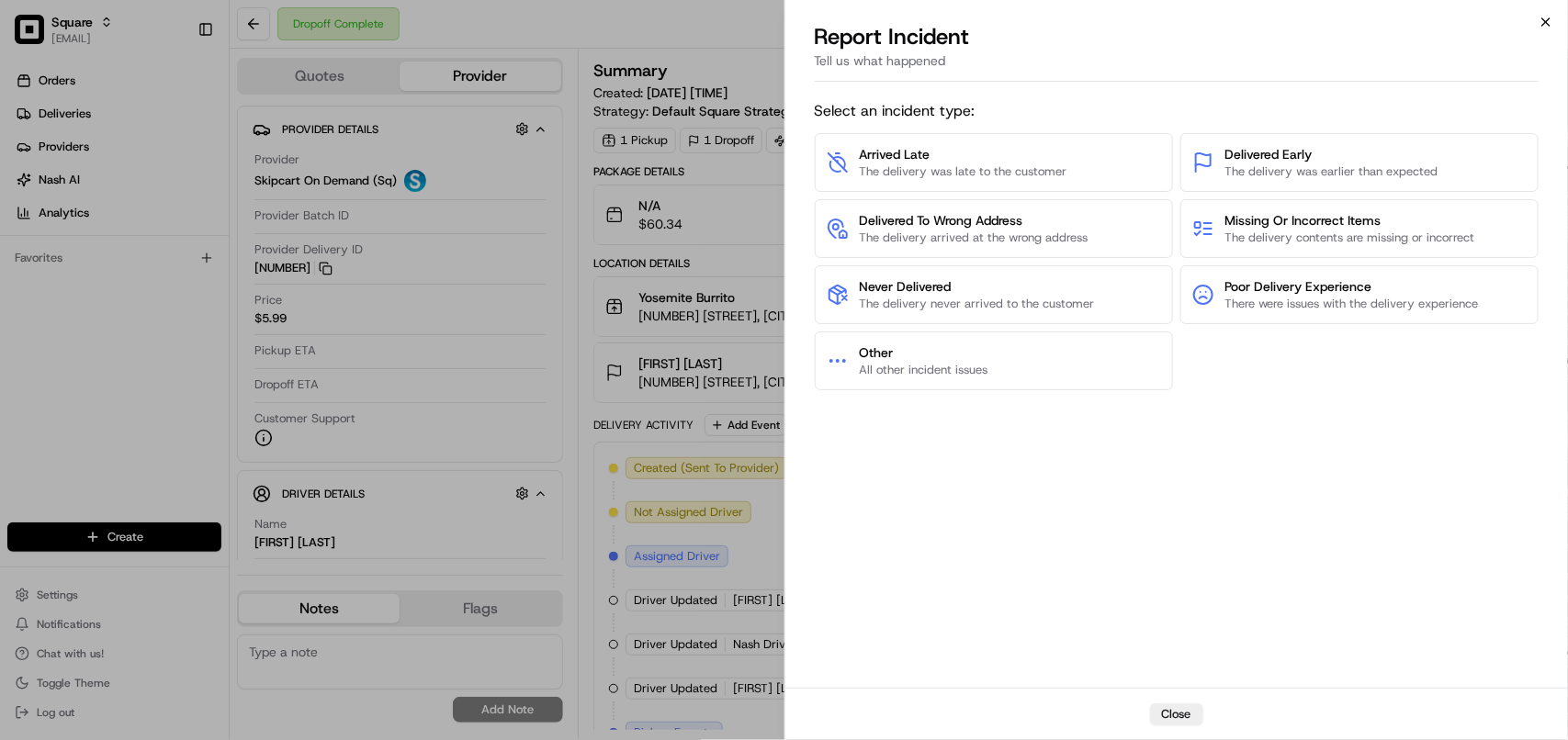 click 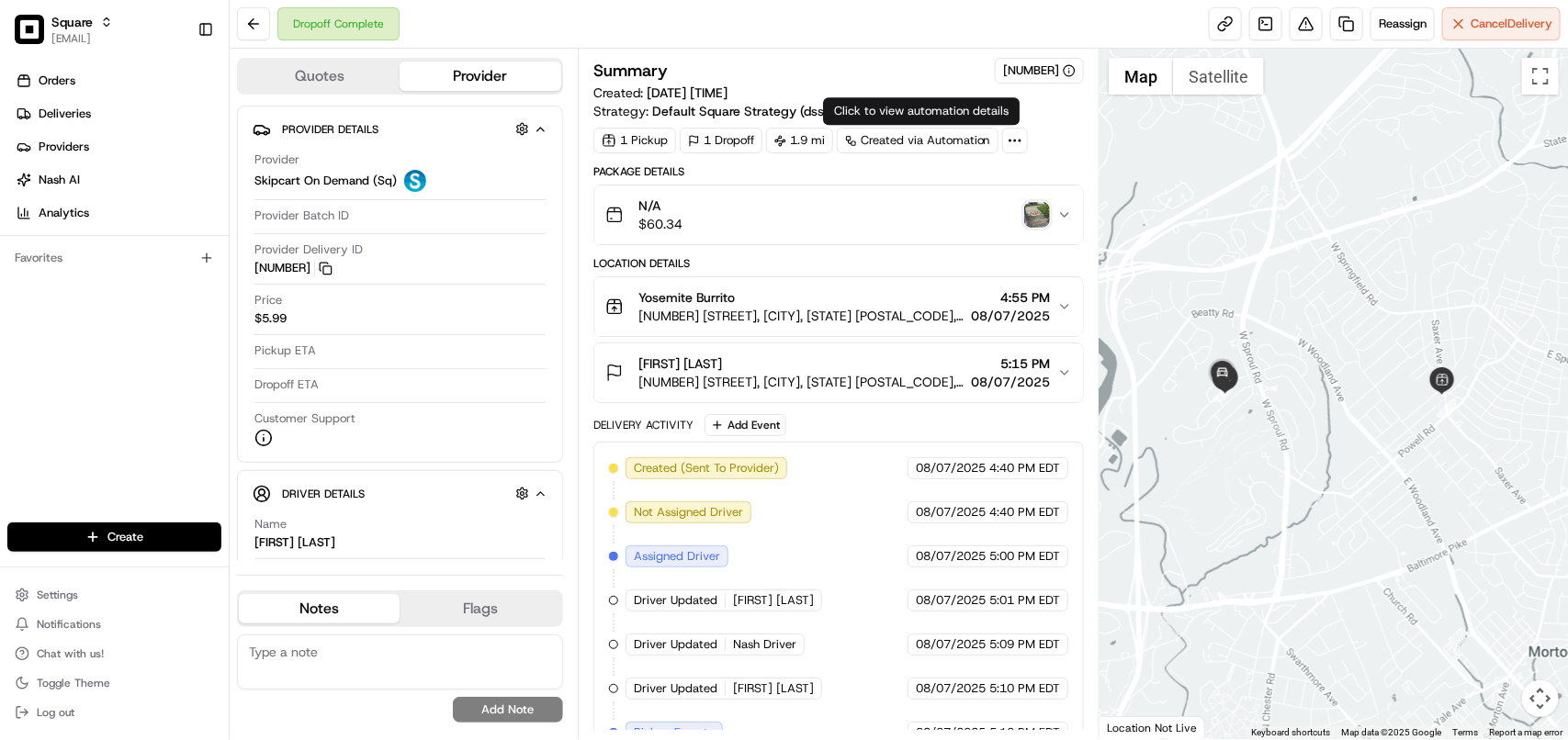 click on "Dropoff Complete Reassign Cancel  Delivery" at bounding box center (898, 24) 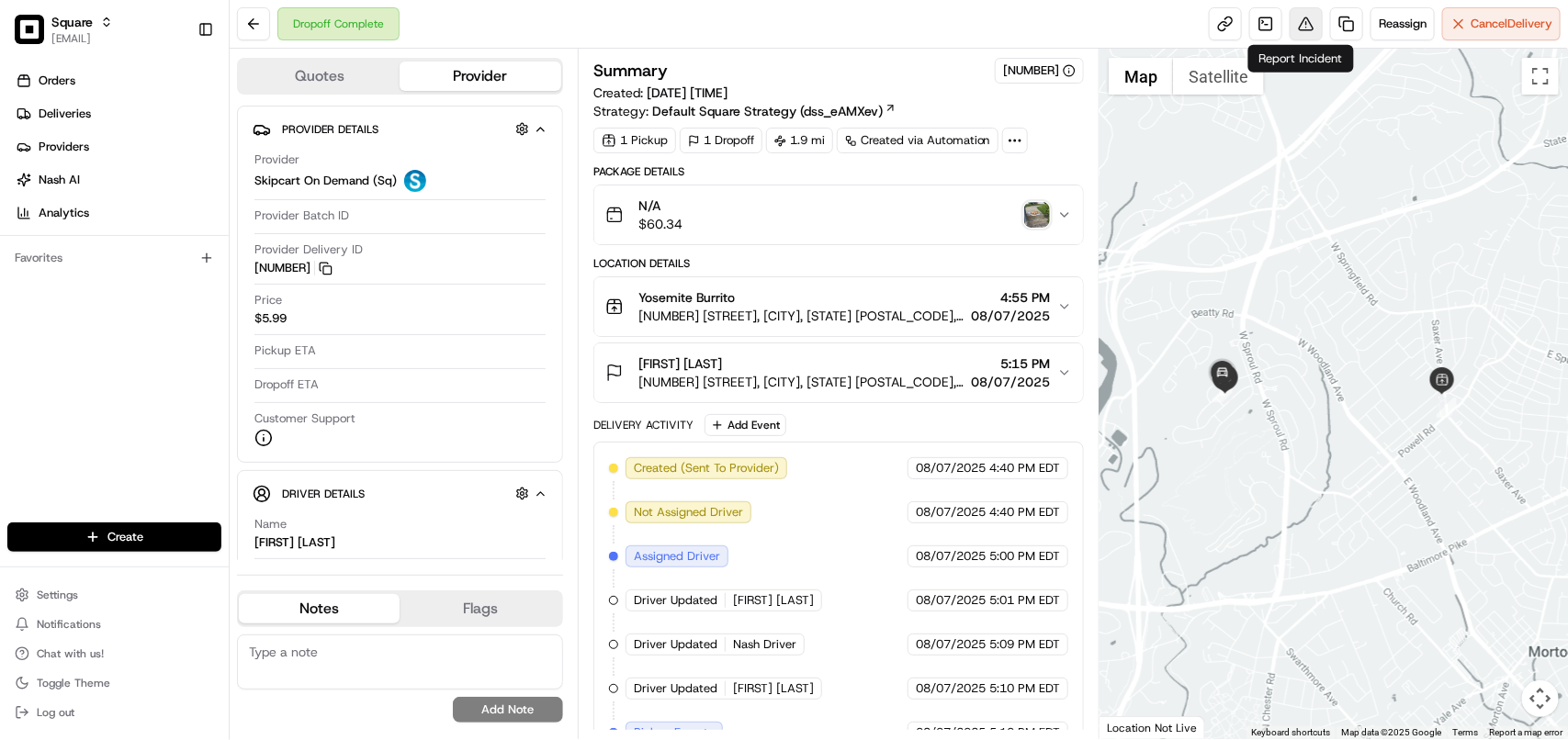 click at bounding box center [1306, 24] 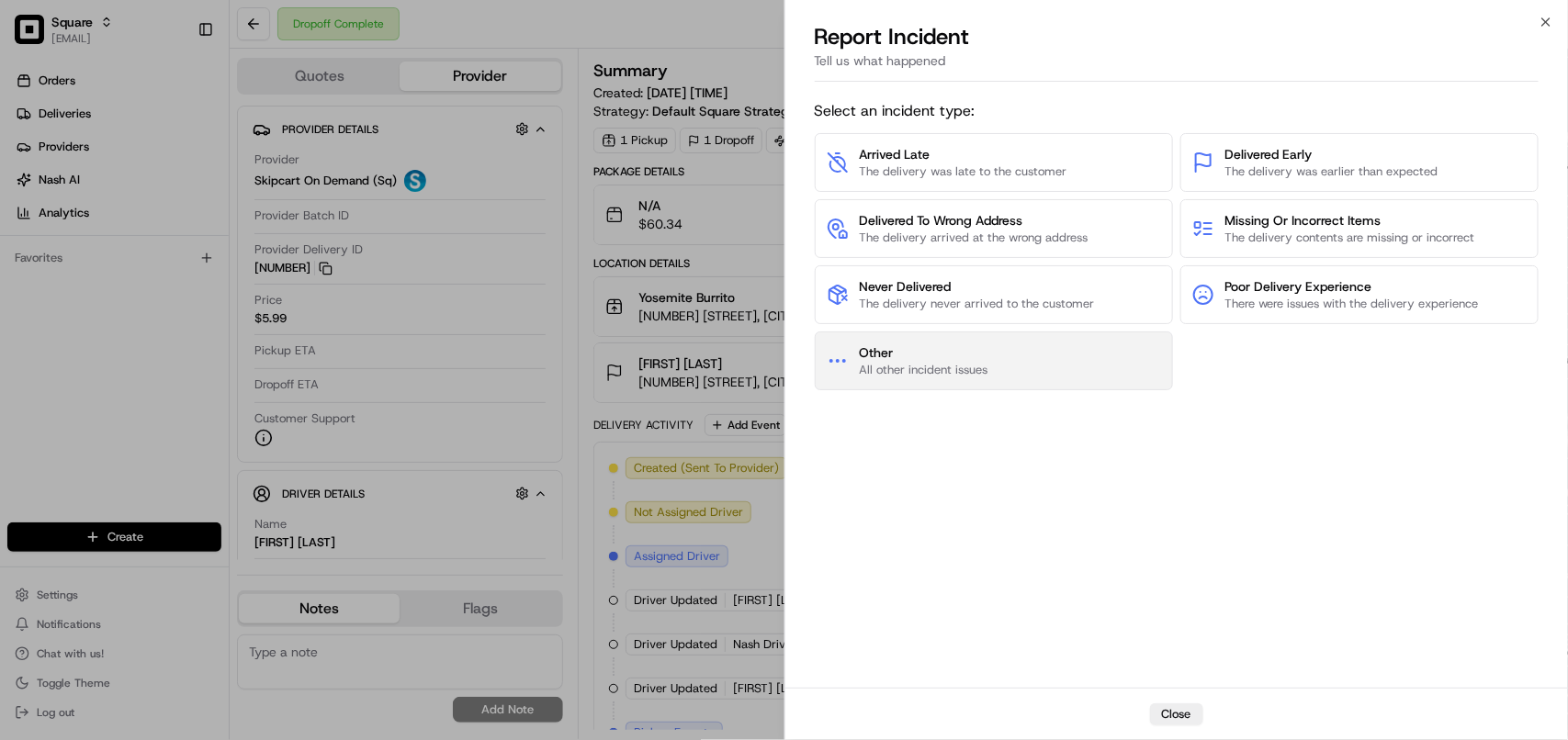 click on "All other incident issues" at bounding box center [924, 370] 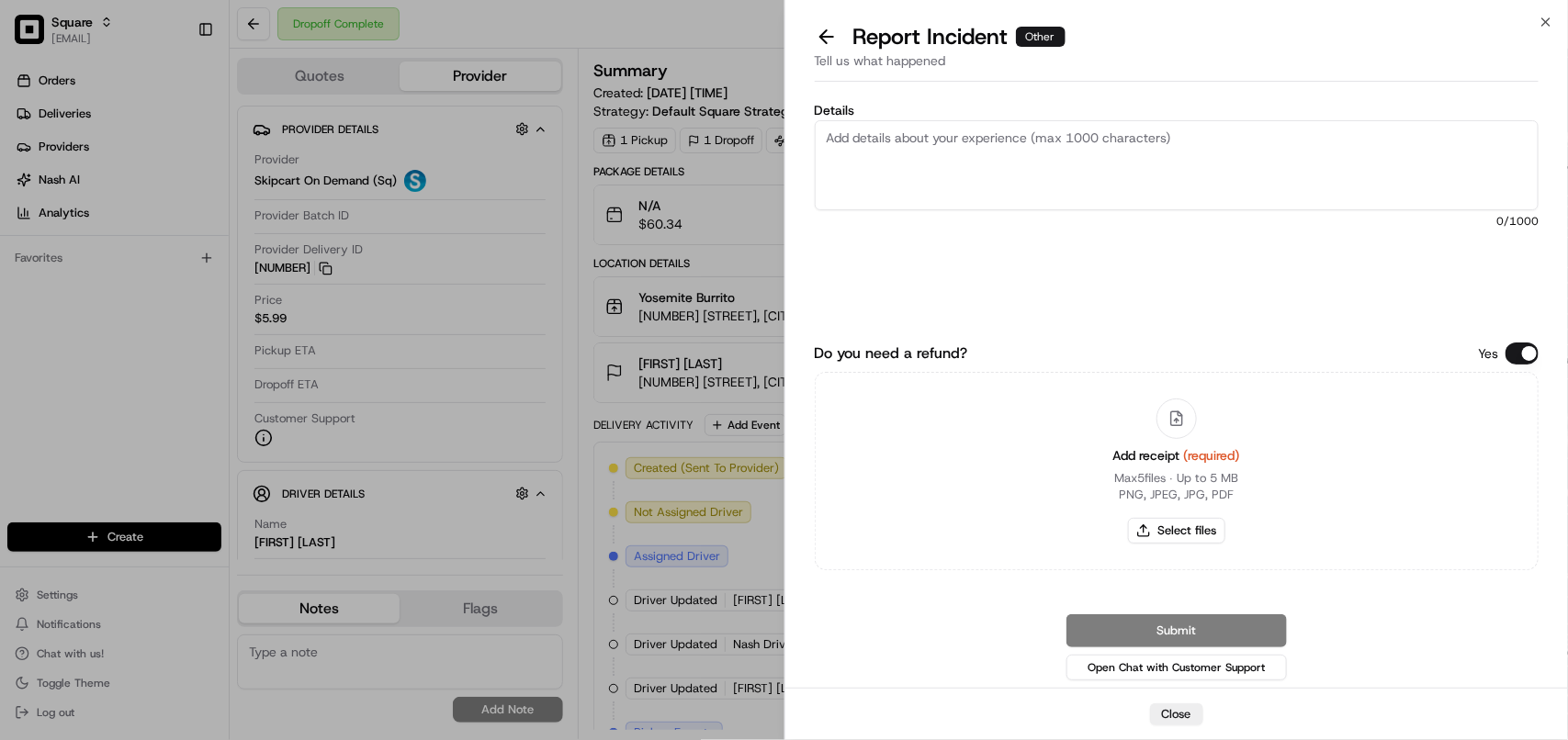 click on "Details" at bounding box center [1177, 165] 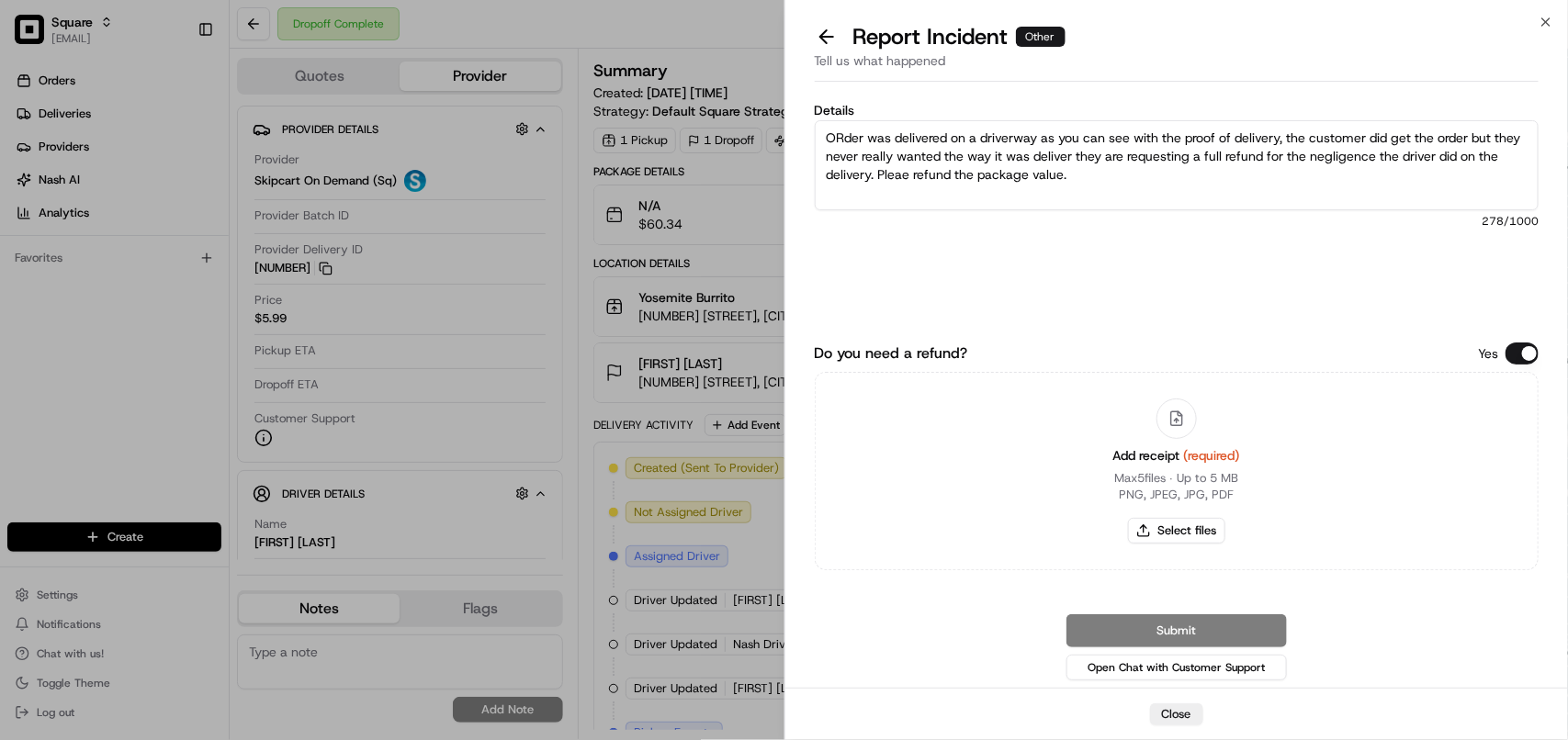 drag, startPoint x: 1102, startPoint y: 182, endPoint x: 609, endPoint y: 106, distance: 498.82362 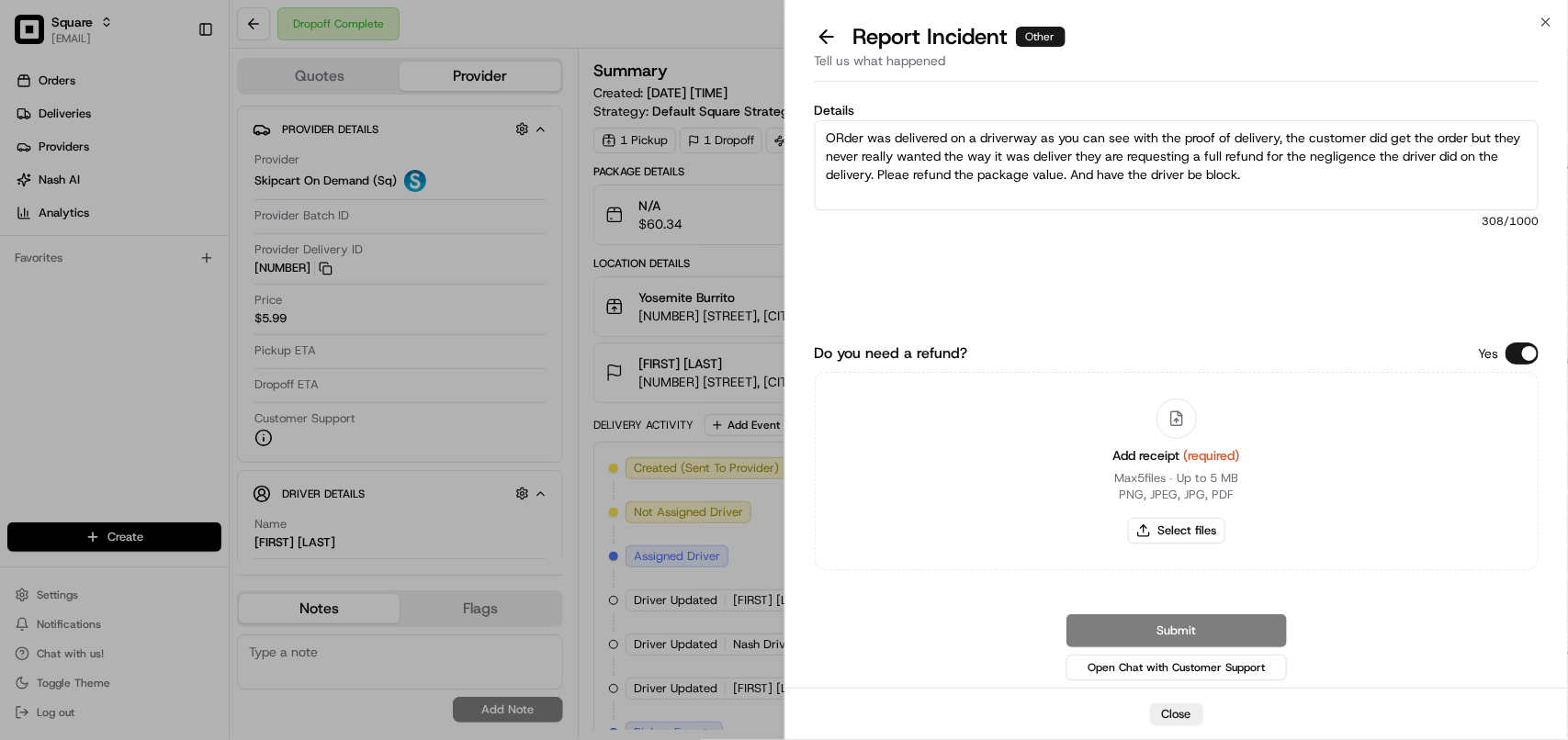 drag, startPoint x: 1307, startPoint y: 173, endPoint x: 581, endPoint y: 28, distance: 740.3384 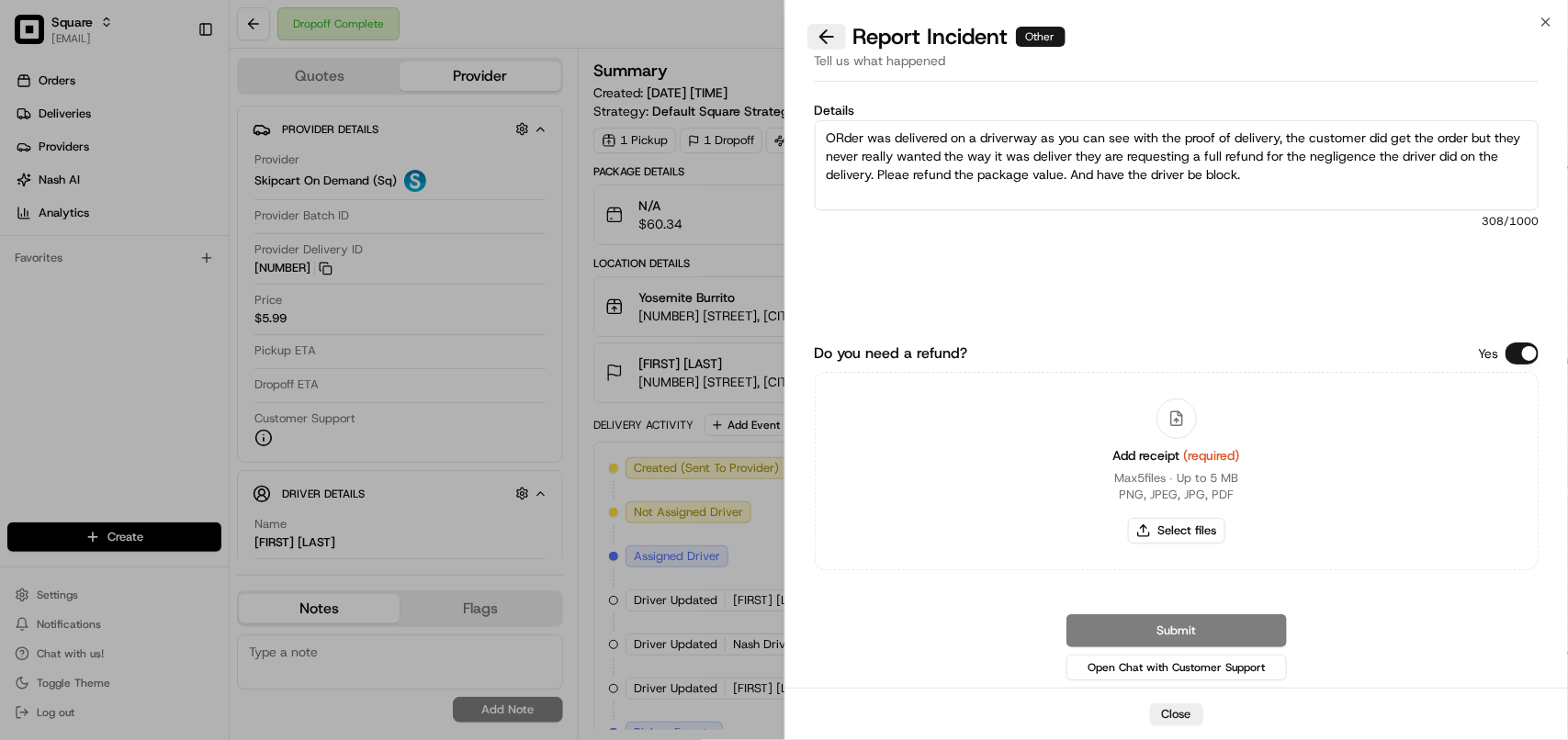 click at bounding box center [827, 37] 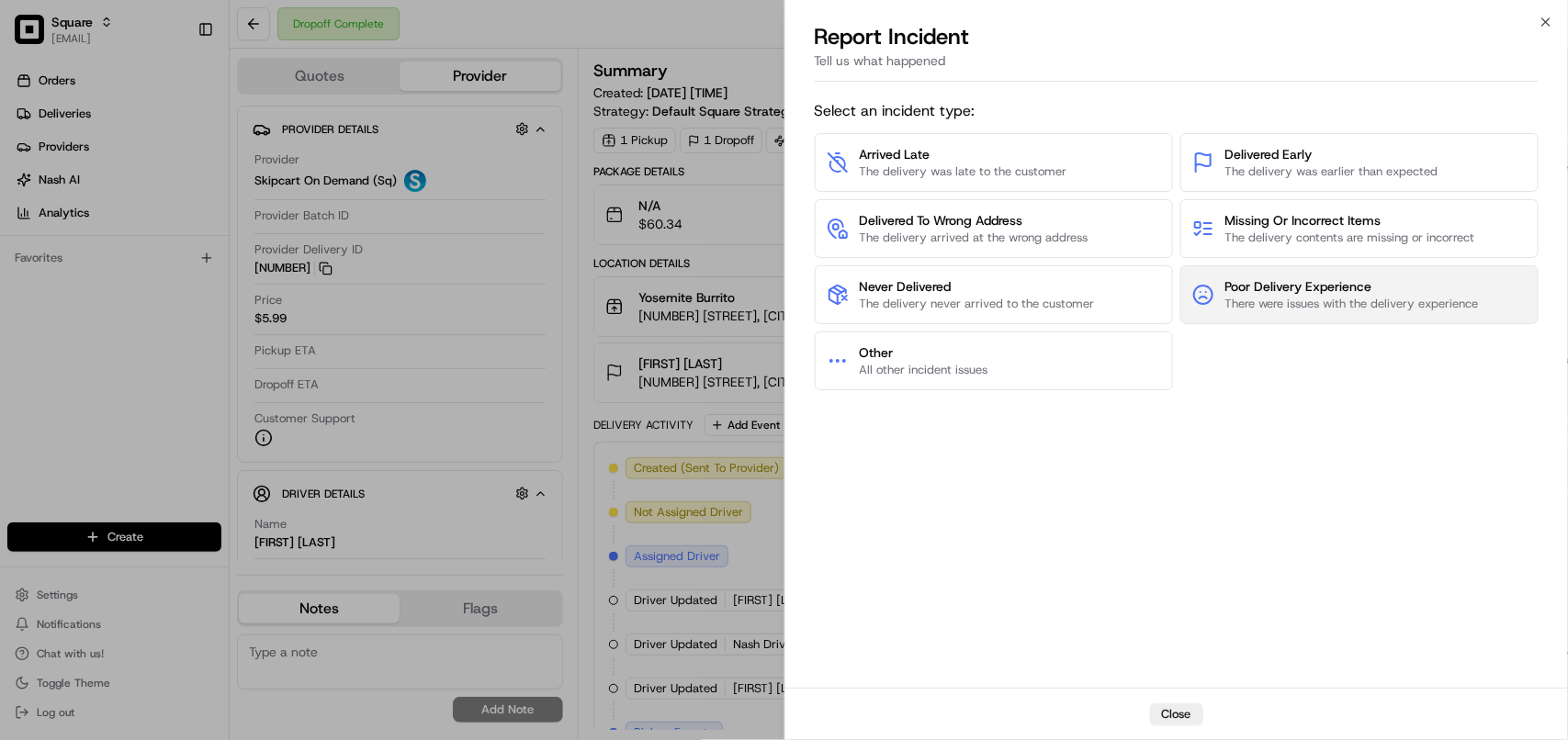 click on "Poor Delivery Experience" at bounding box center (1352, 286) 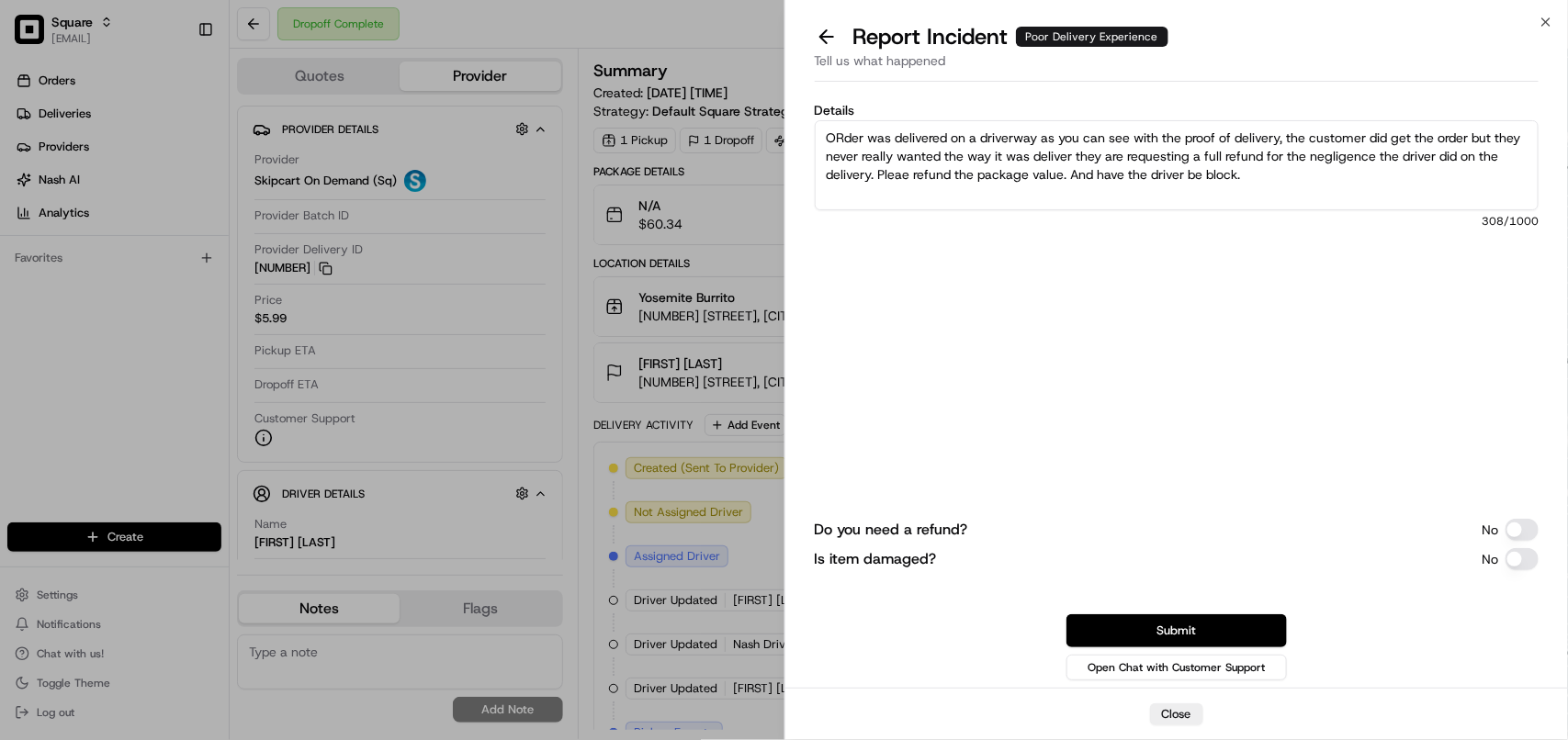 drag, startPoint x: 1034, startPoint y: 121, endPoint x: 700, endPoint y: 51, distance: 341.2565 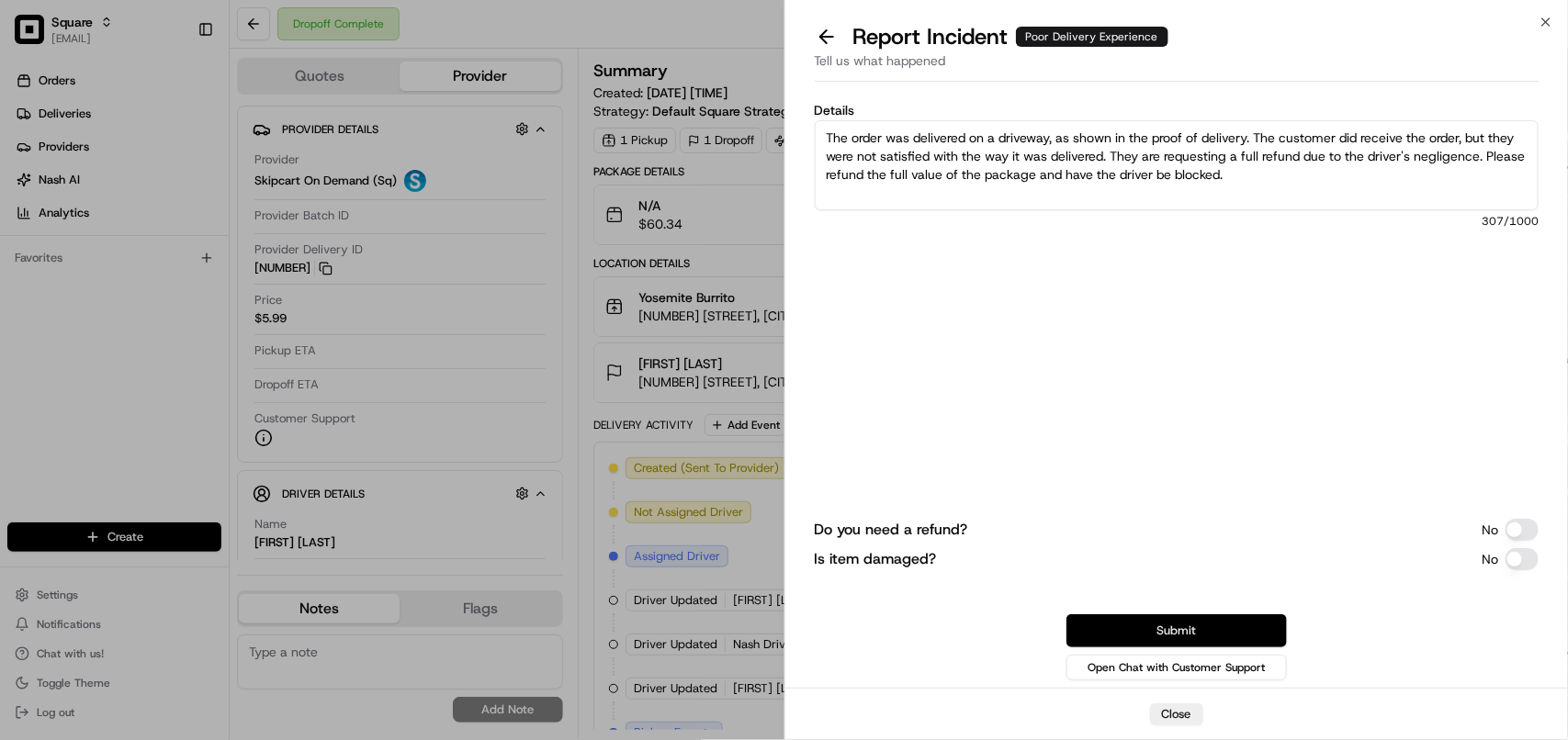 type on "The order was delivered on a driveway, as shown in the proof of delivery. The customer did receive the order, but they were not satisfied with the way it was delivered. They are requesting a full refund due to the driver's negligence. Please refund the full value of the package and have the driver blocked." 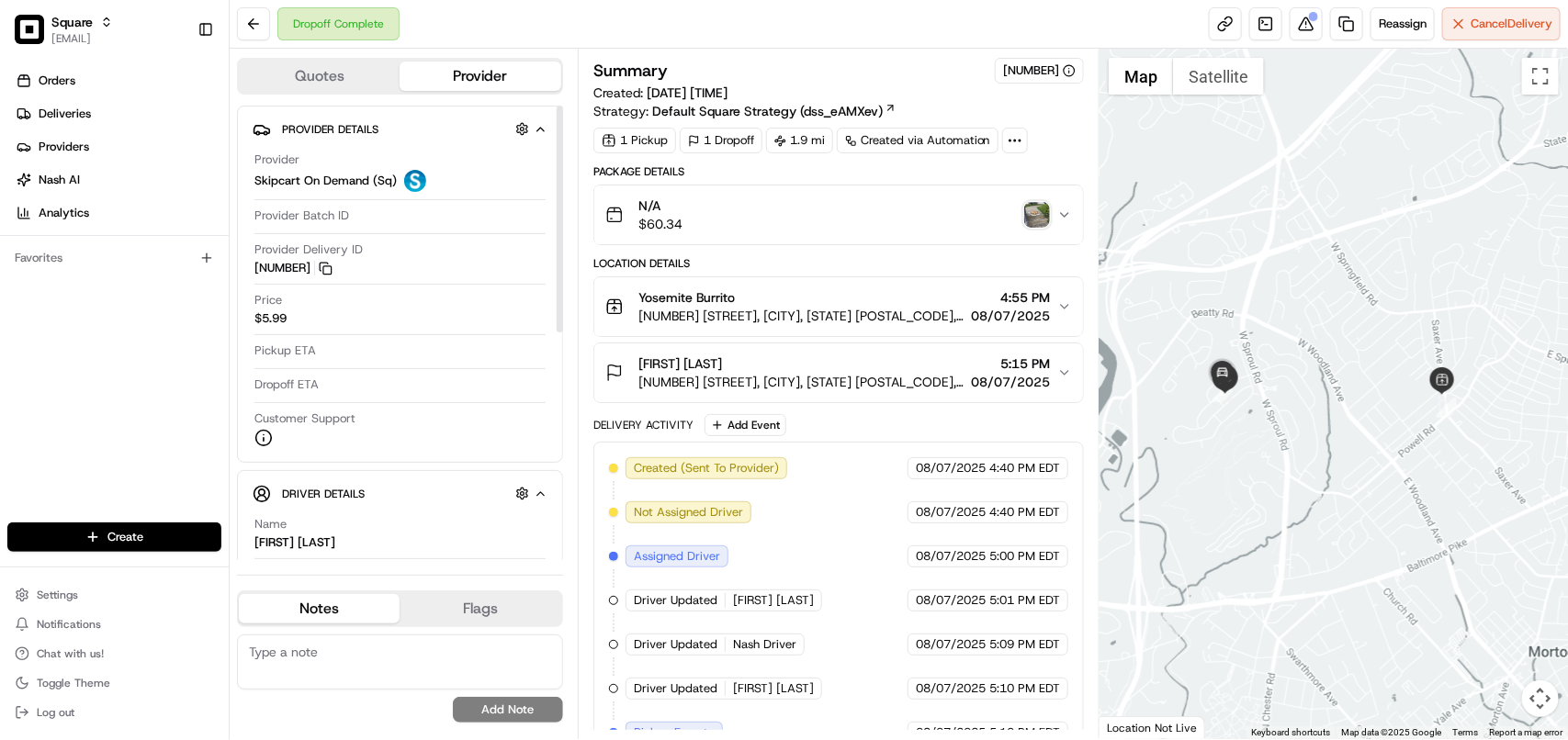 click at bounding box center [400, 662] 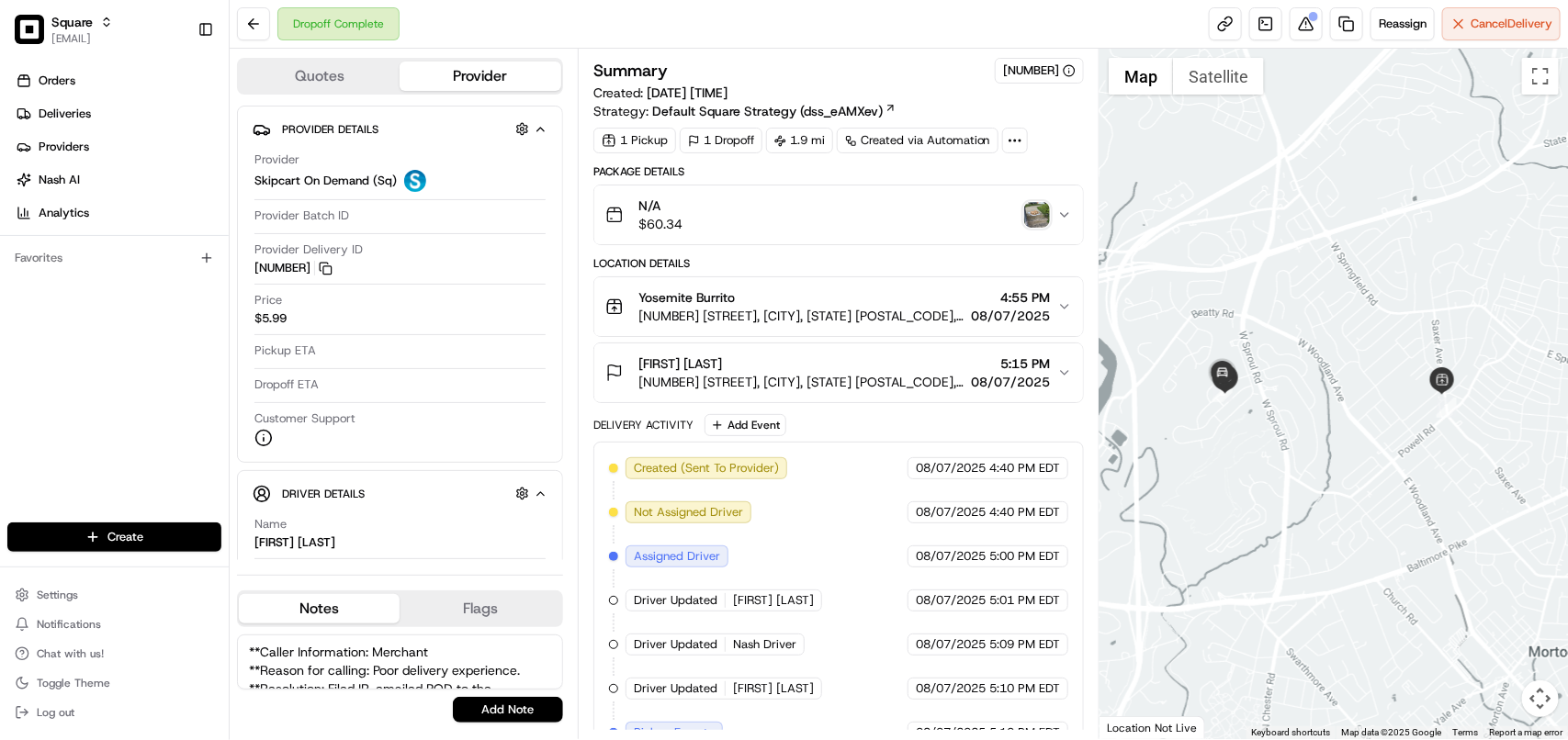 scroll, scrollTop: 44, scrollLeft: 0, axis: vertical 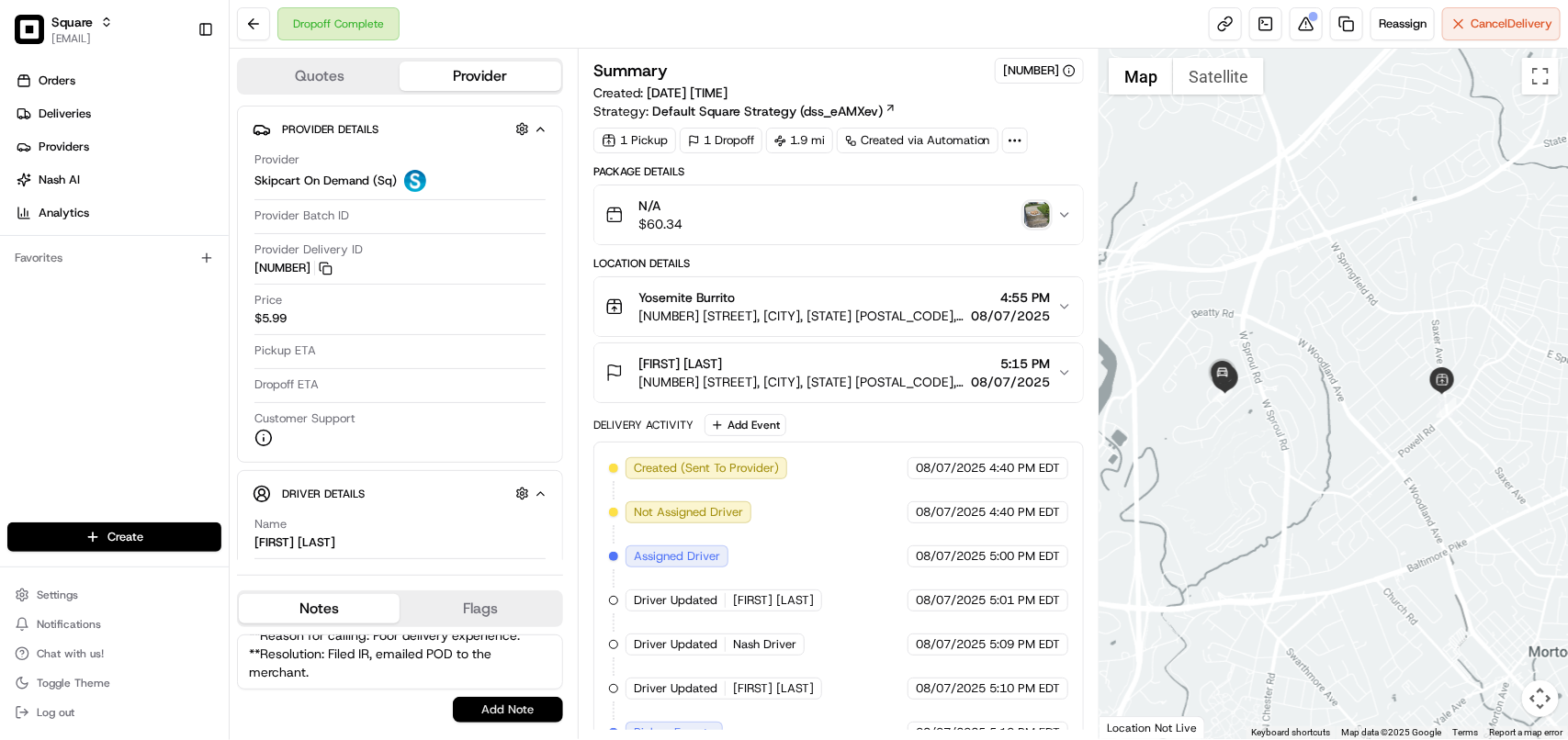 type on "**Caller Information: Merchant
**Reason for calling: Poor delivery experience.
**Resolution: Filed IR, emailed POD to the merchant." 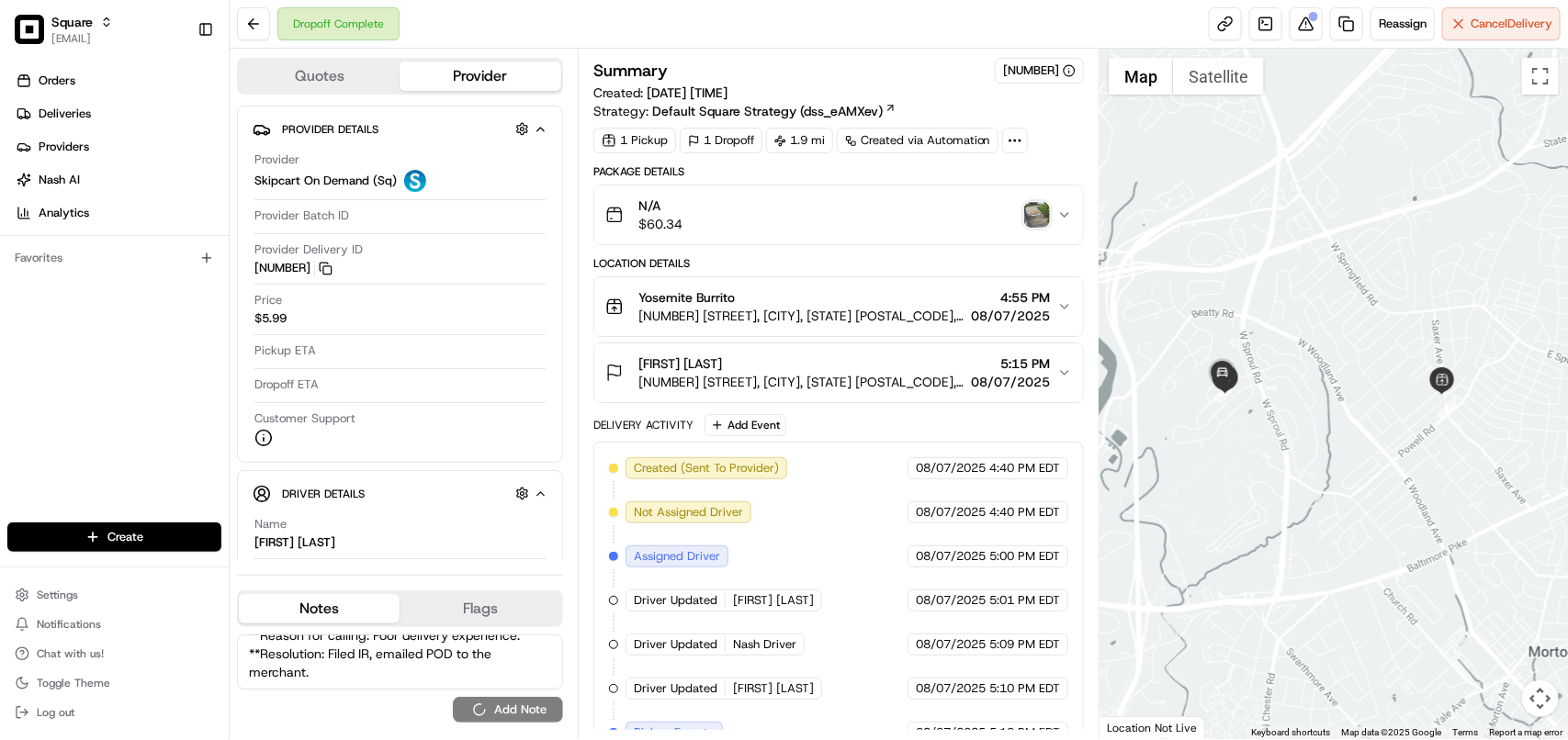 type 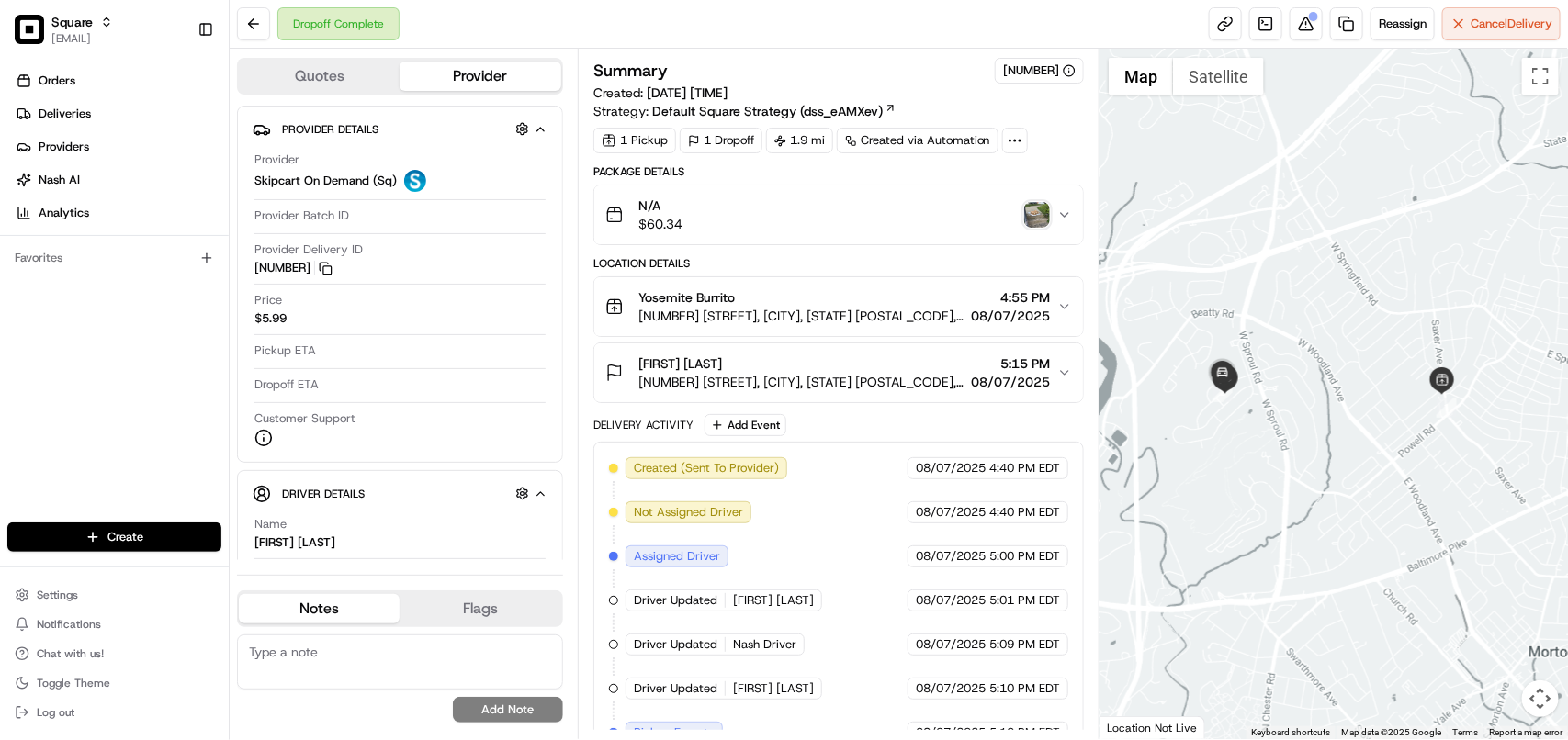 scroll, scrollTop: 0, scrollLeft: 0, axis: both 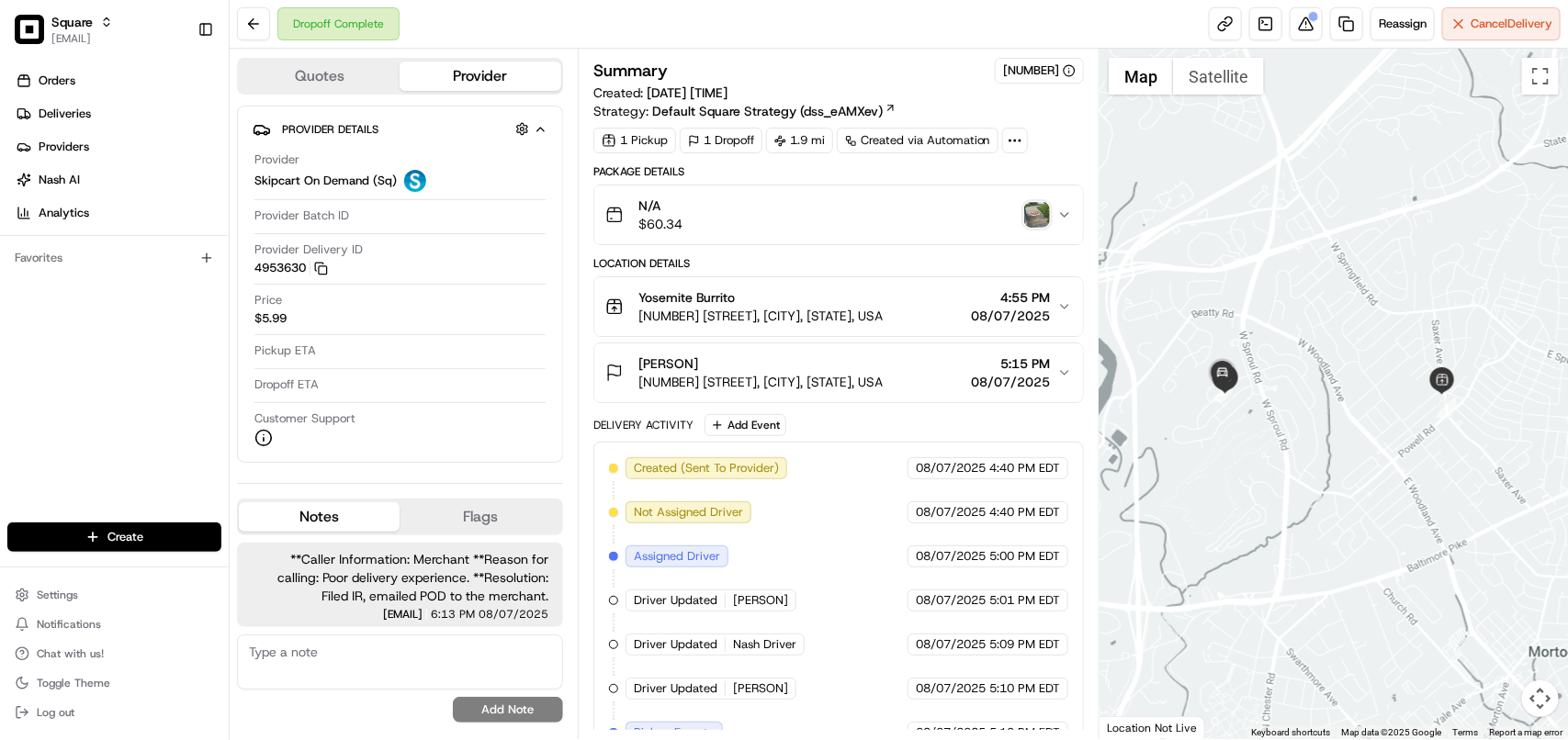 type 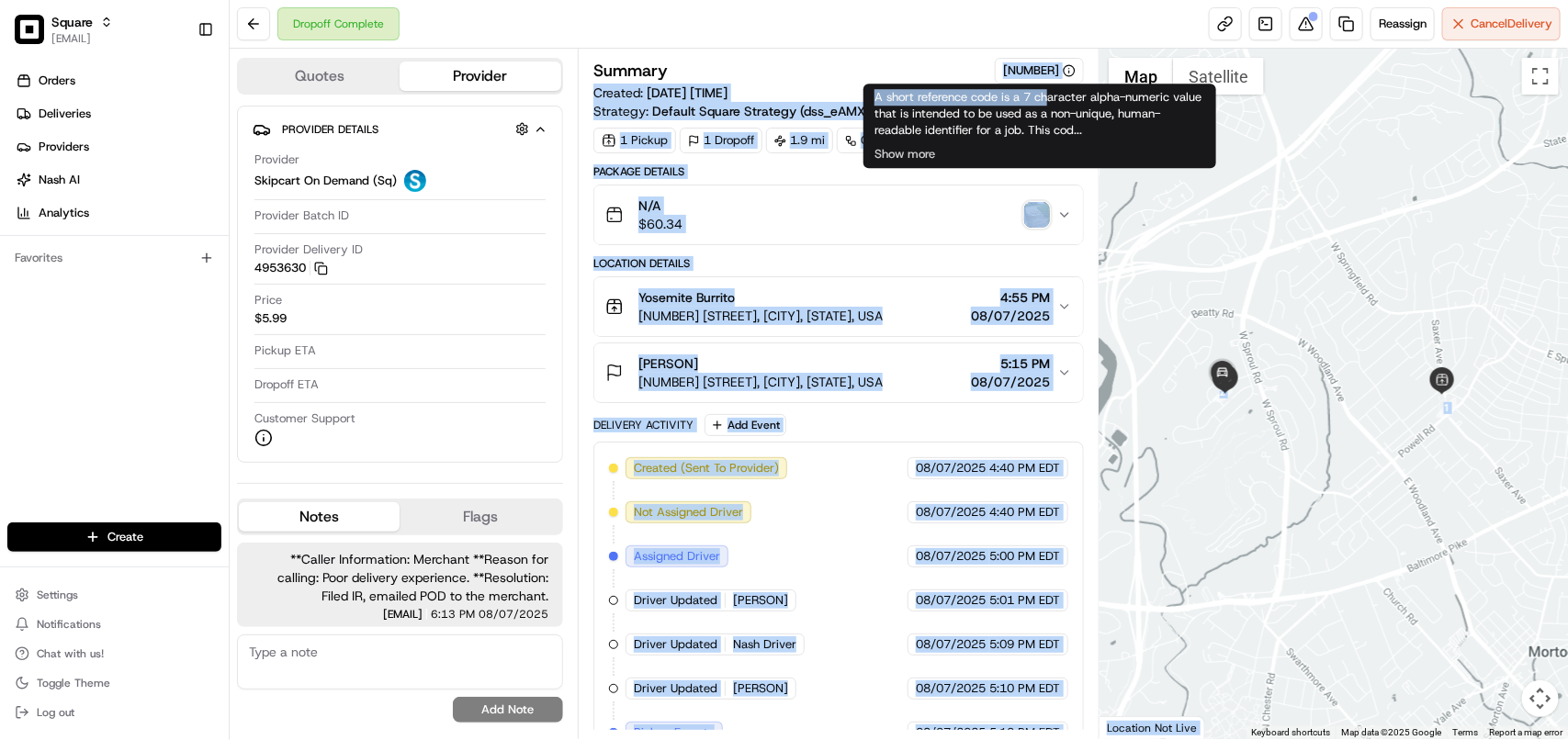 copy on "[NUMBER] Created:   [DATE] [TIME] Strategy:   Default Square Strategy (dss_eAMXev) 1   Pickup 1   Dropoff 1.9 mi Created via Automation Package Details N/A $ 60.34 Location Details Yosemite Burrito [NUMBER] [STREET], [CITY], [STATE], USA [TIME] [DATE] [PERSON] [NUMBER] [STREET], [CITY], [STATE], USA [TIME] [DATE] Delivery Activity Add Event Created (Sent To Provider) Skipcart On Demand (Sq) [DATE] [TIME] EDT Not Assigned Driver Skipcart On Demand (Sq) [DATE] [TIME] EDT Assigned Driver Skipcart On Demand (Sq) [DATE] [TIME] EDT Driver Updated [PERSON] Skipcart On Demand (Sq) [DATE] [TIME] EDT Driver Updated [PERSON] Driver Skipcart On Demand (Sq) [DATE] [TIME] EDT Driver Updated [PERSON] Skipcart On Demand (Sq) [DATE] [TIME] EDT Pickup Enroute Skipcart On Demand (Sq) [DATE] [TIME] EDT Pickup Arrived Skipcart On Demand (Sq) [DATE] [TIME] EDT Driver Updated [PERSON] Driver Skipcart On Demand (Sq) [DATE] [TIME] EDT Driver Updated [PERSON] Skipcart On D..." 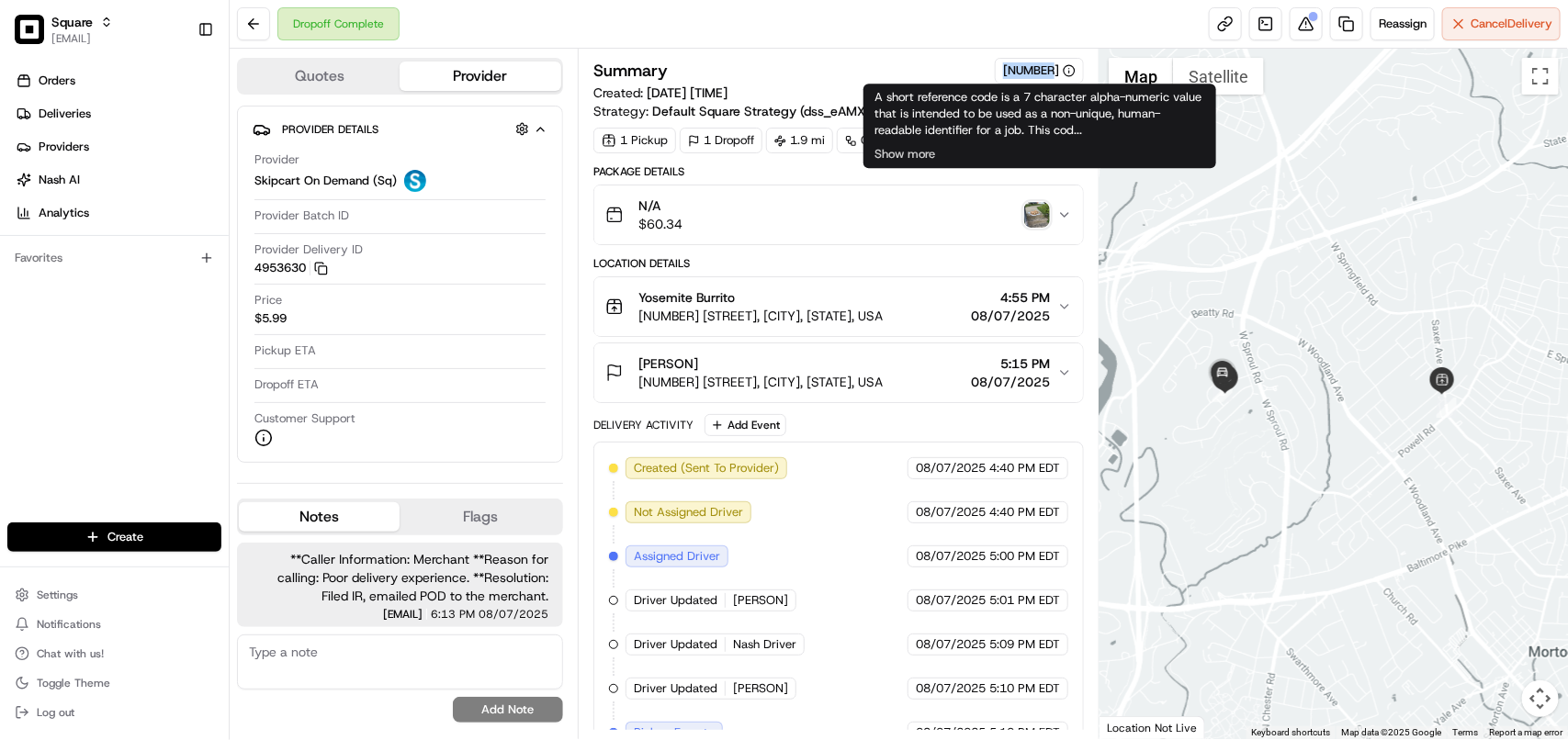 copy on "[NUMBER]" 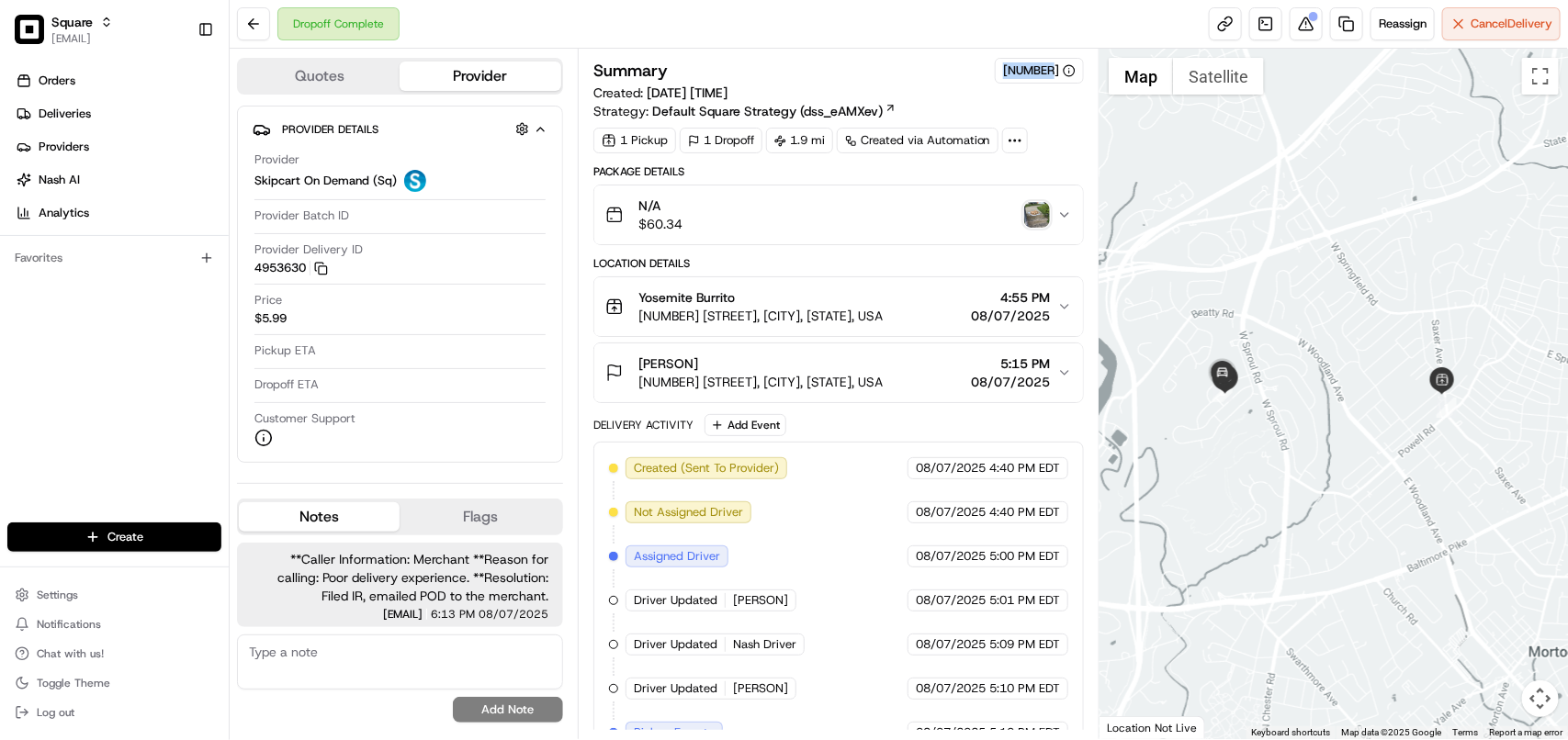 click at bounding box center (1037, 215) 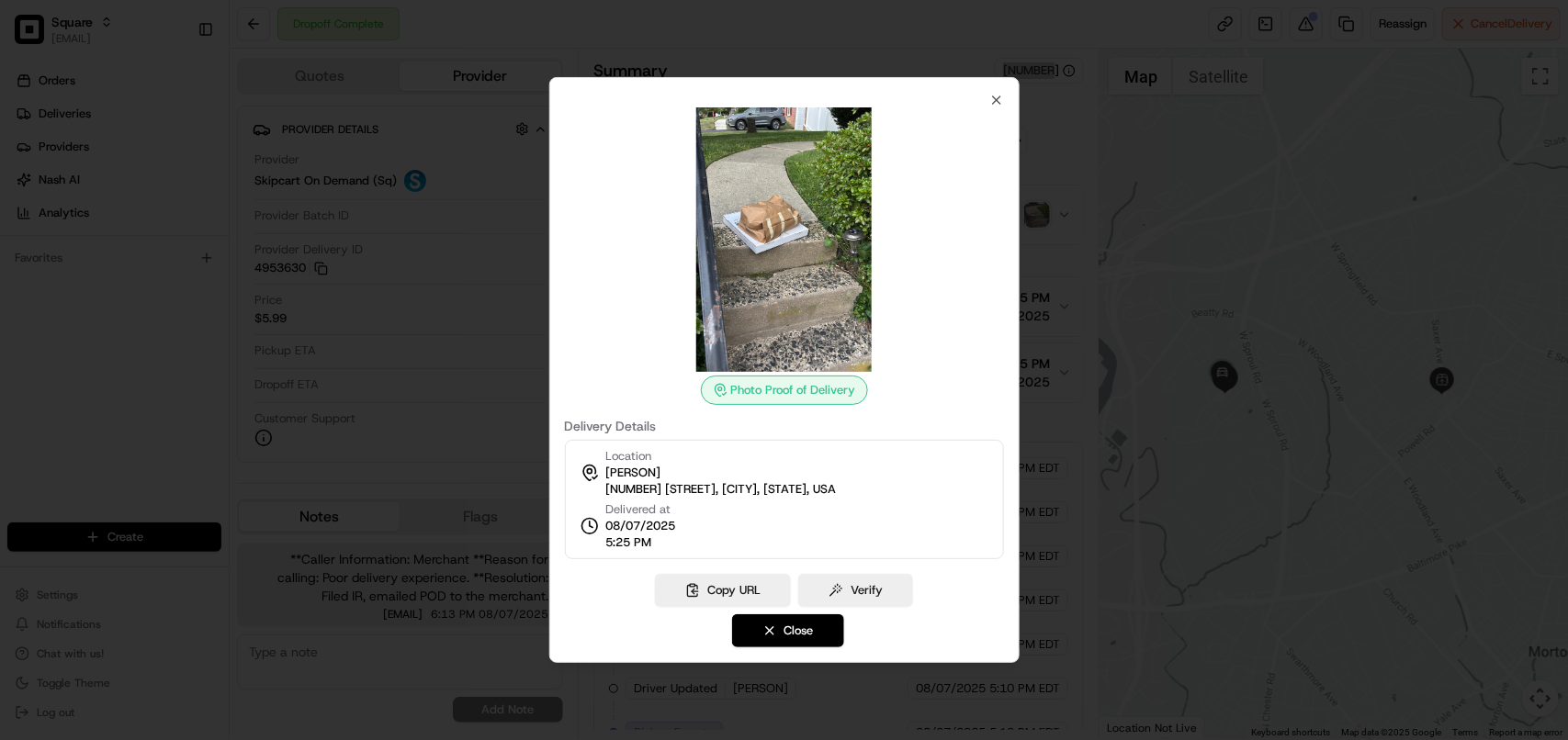type 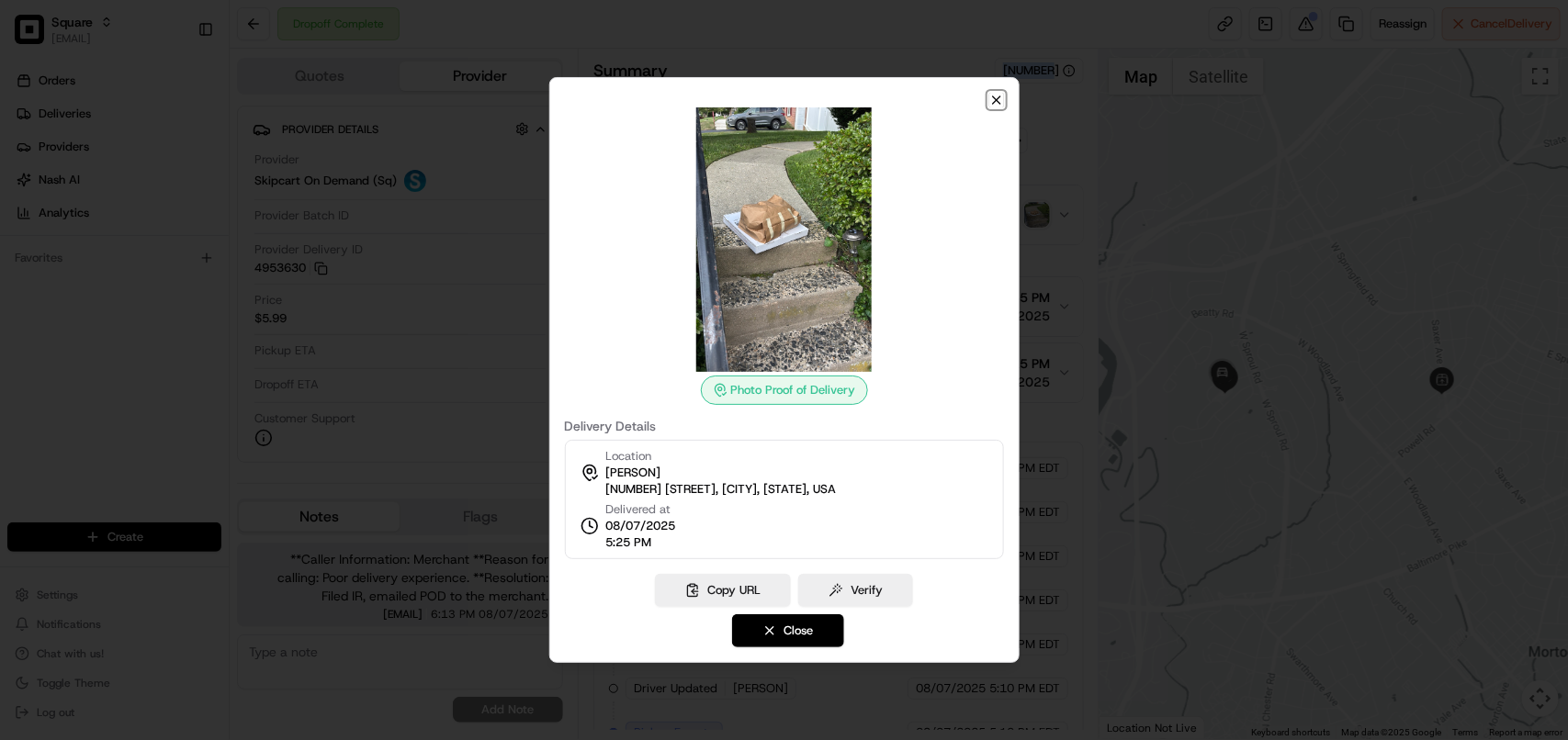 click 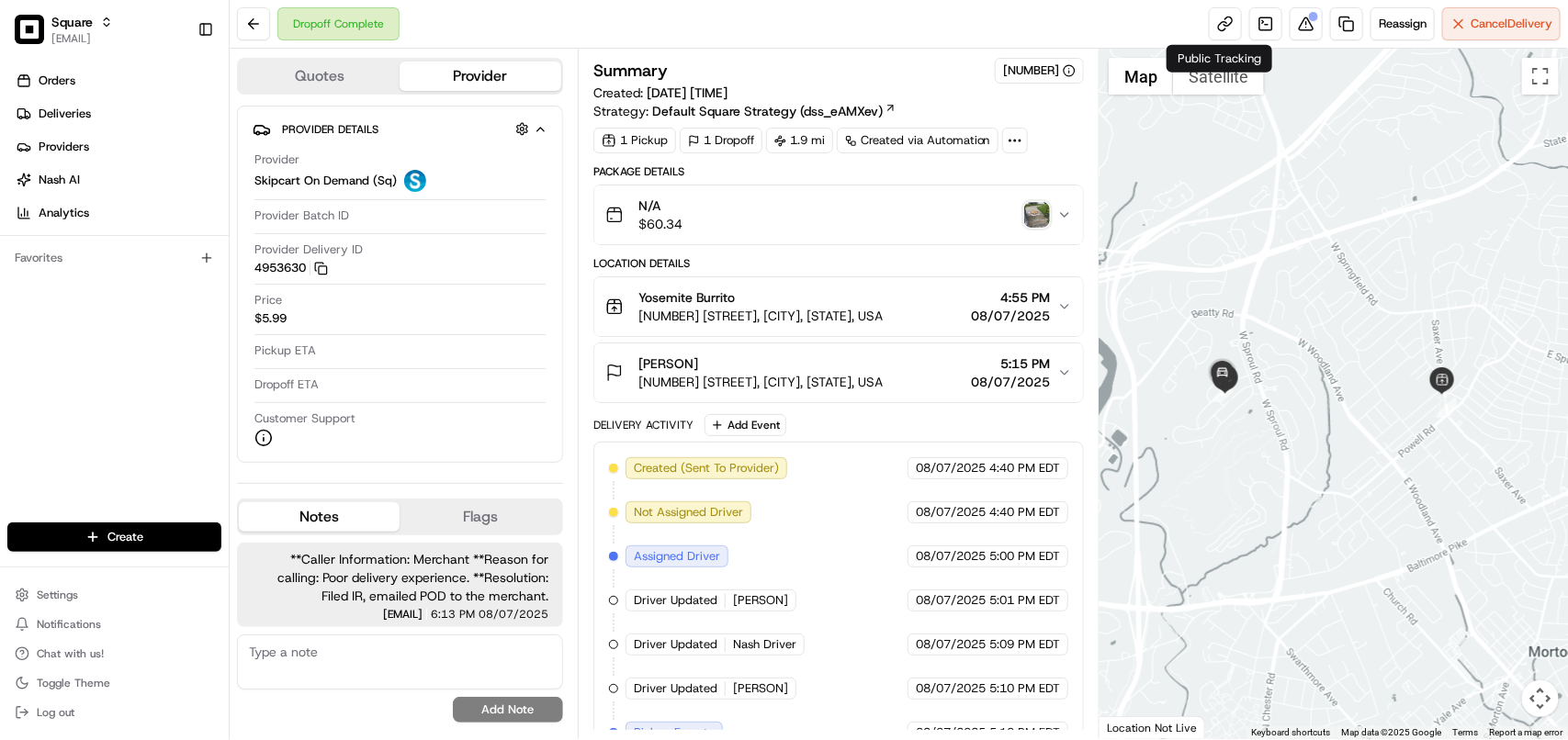click on "Reassign Cancel  Delivery" at bounding box center (1384, 24) 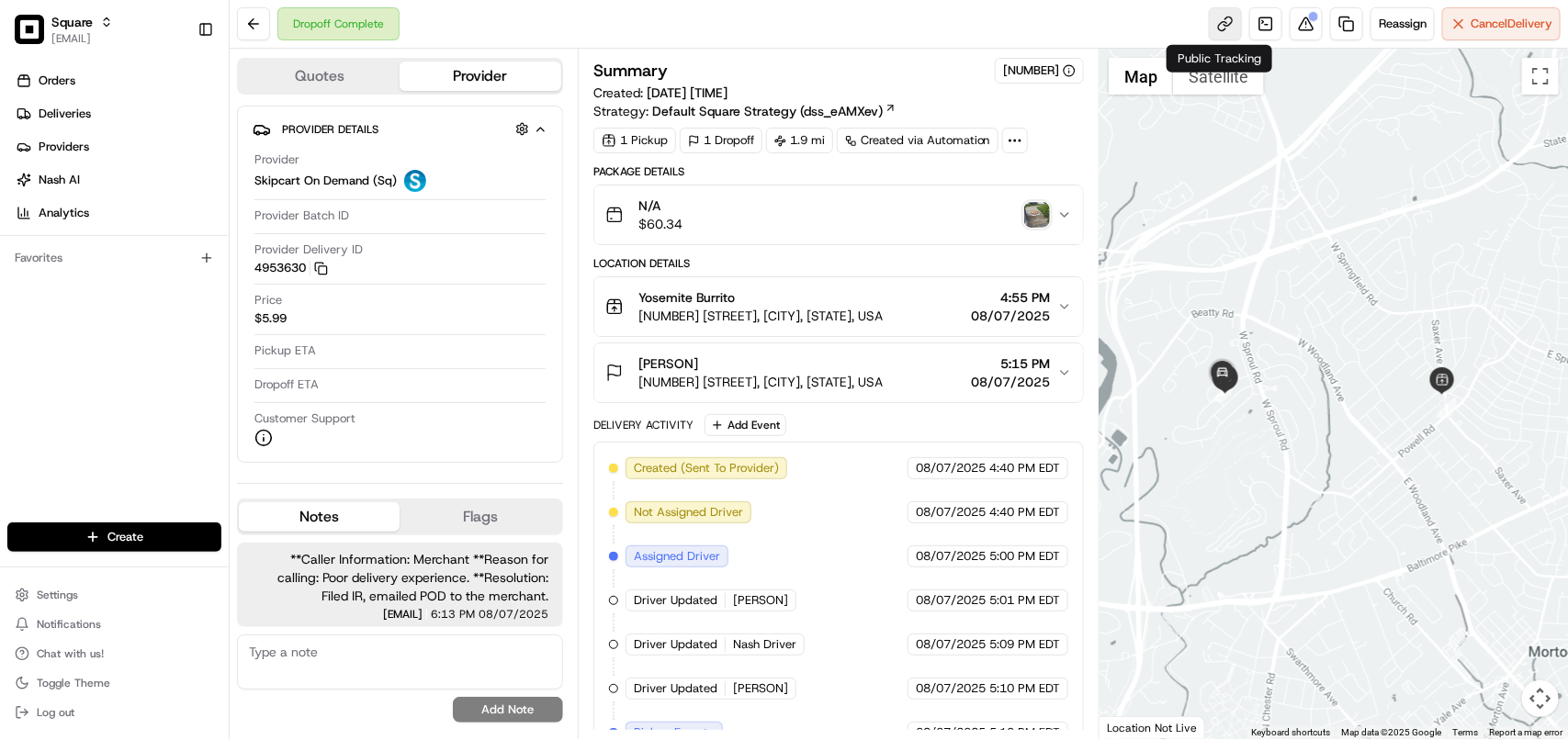 click at bounding box center [1225, 24] 